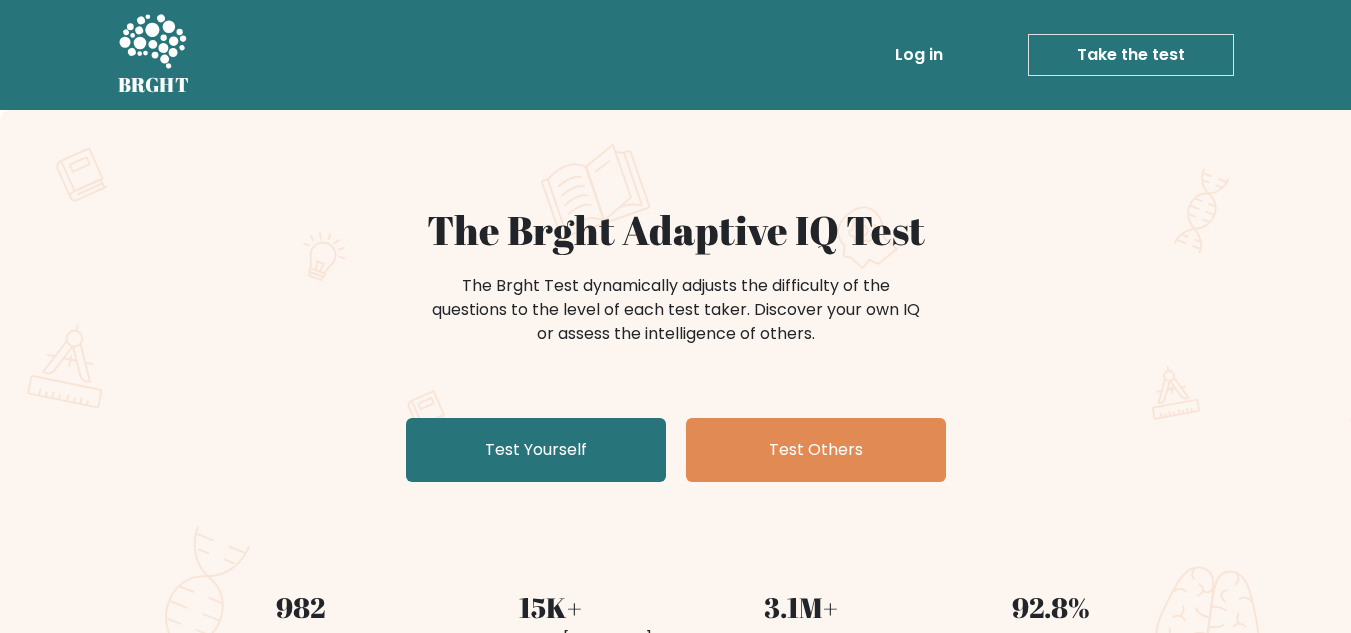 scroll, scrollTop: 0, scrollLeft: 0, axis: both 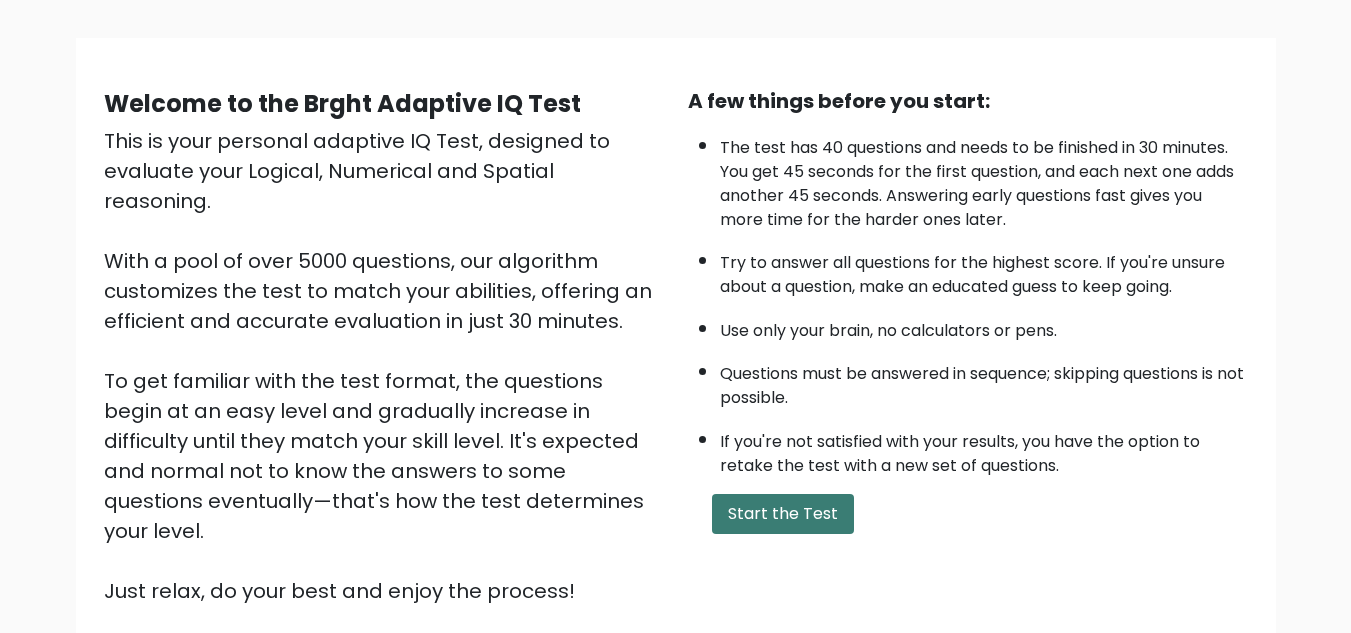 click on "Start the Test" at bounding box center (783, 514) 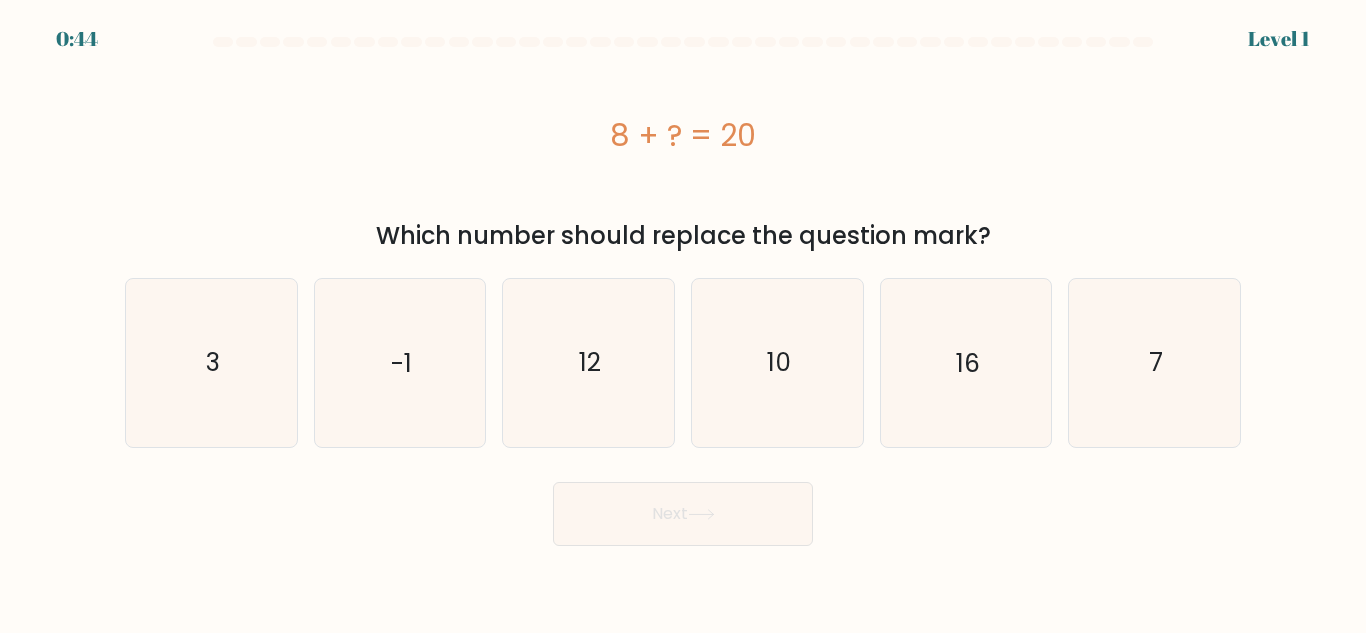 scroll, scrollTop: 0, scrollLeft: 0, axis: both 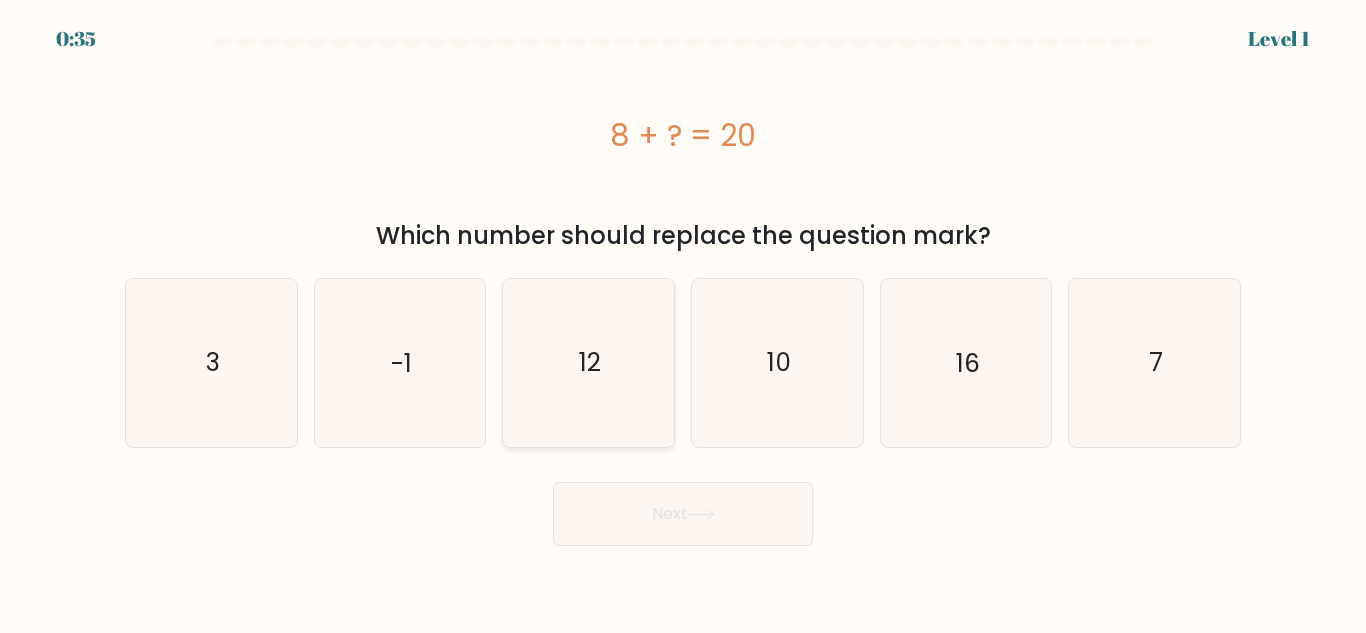 click on "12" 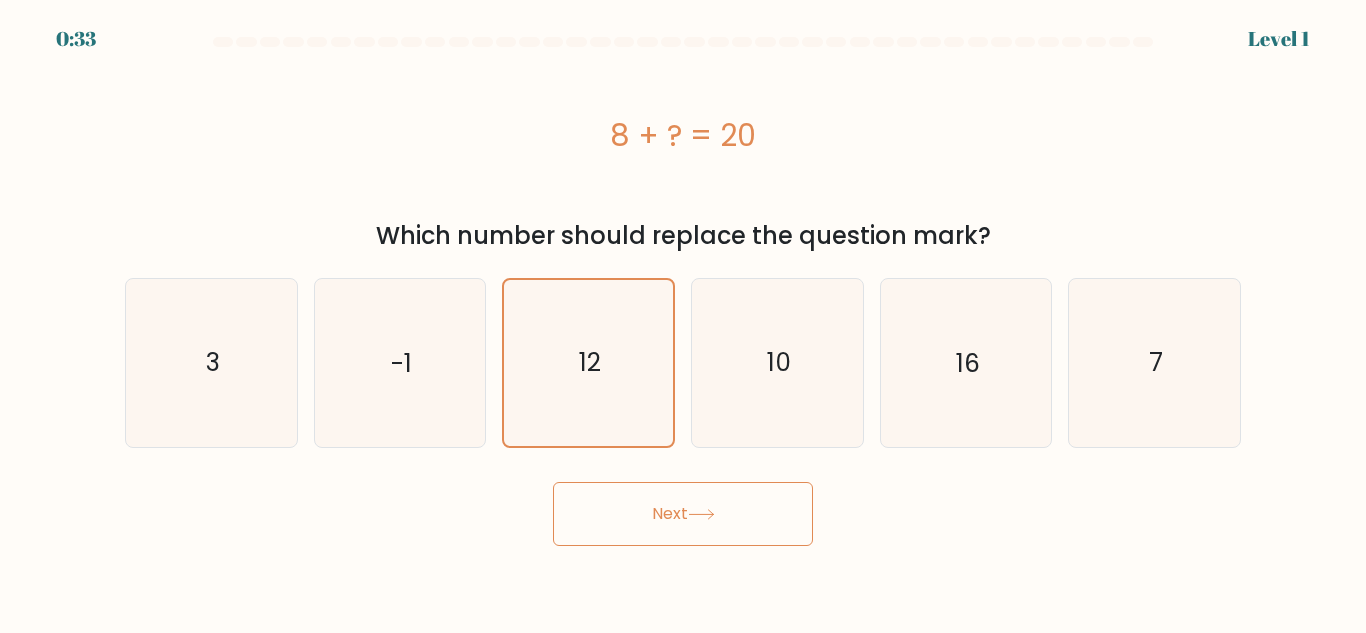 click on "Next" at bounding box center [683, 514] 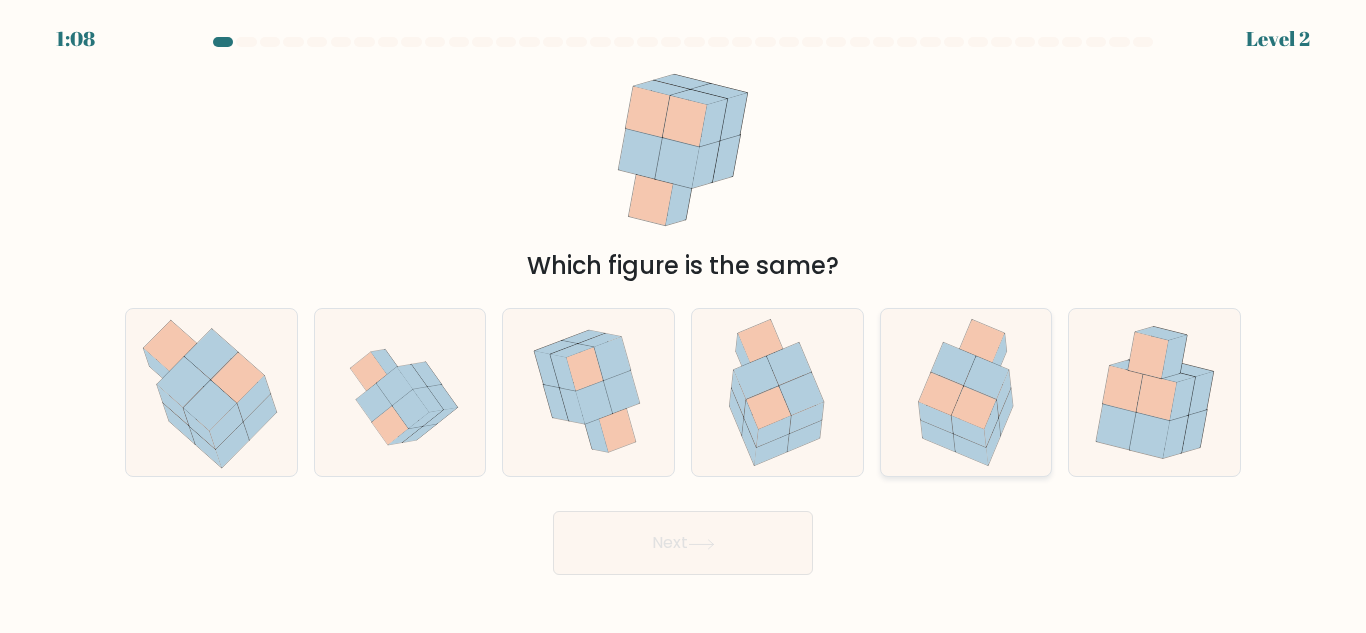 click 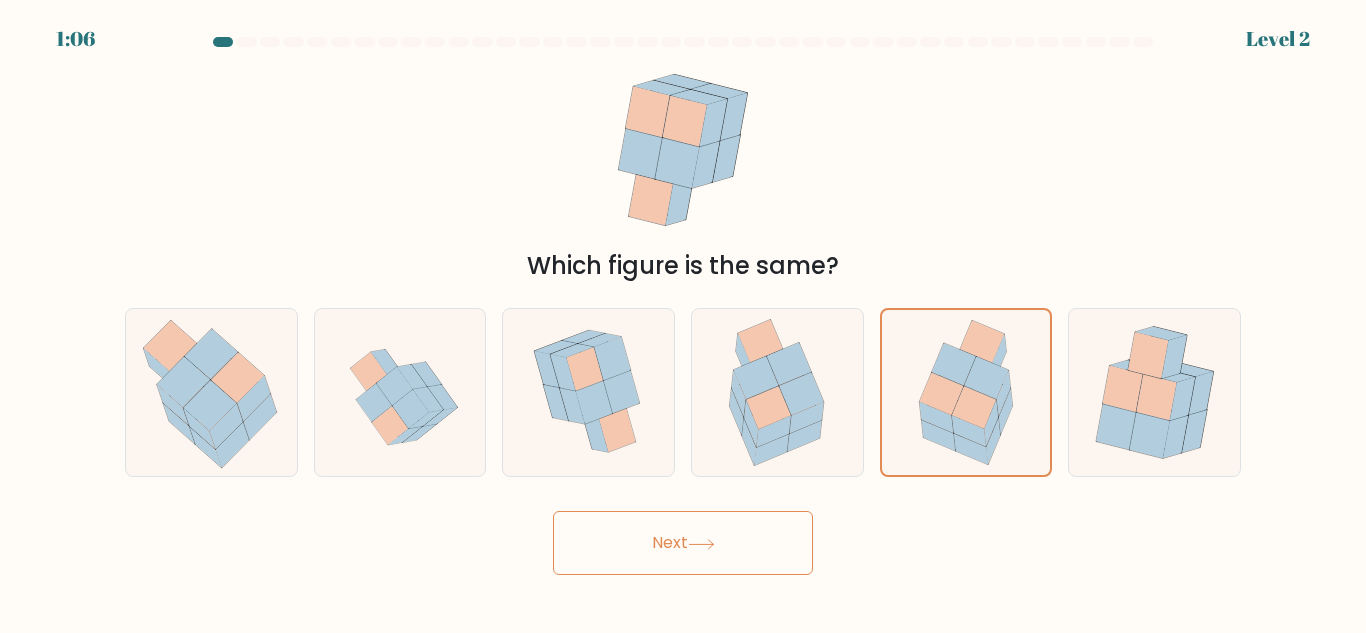 click on "Next" at bounding box center (683, 538) 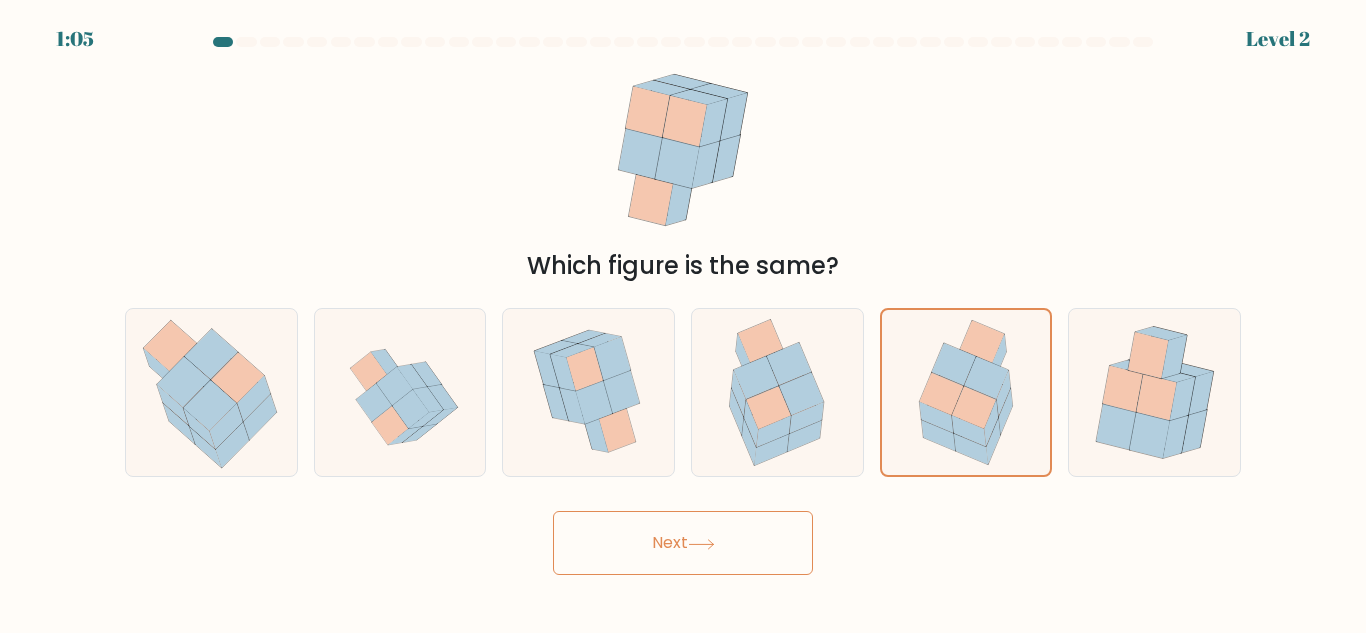 click on "Next" at bounding box center [683, 543] 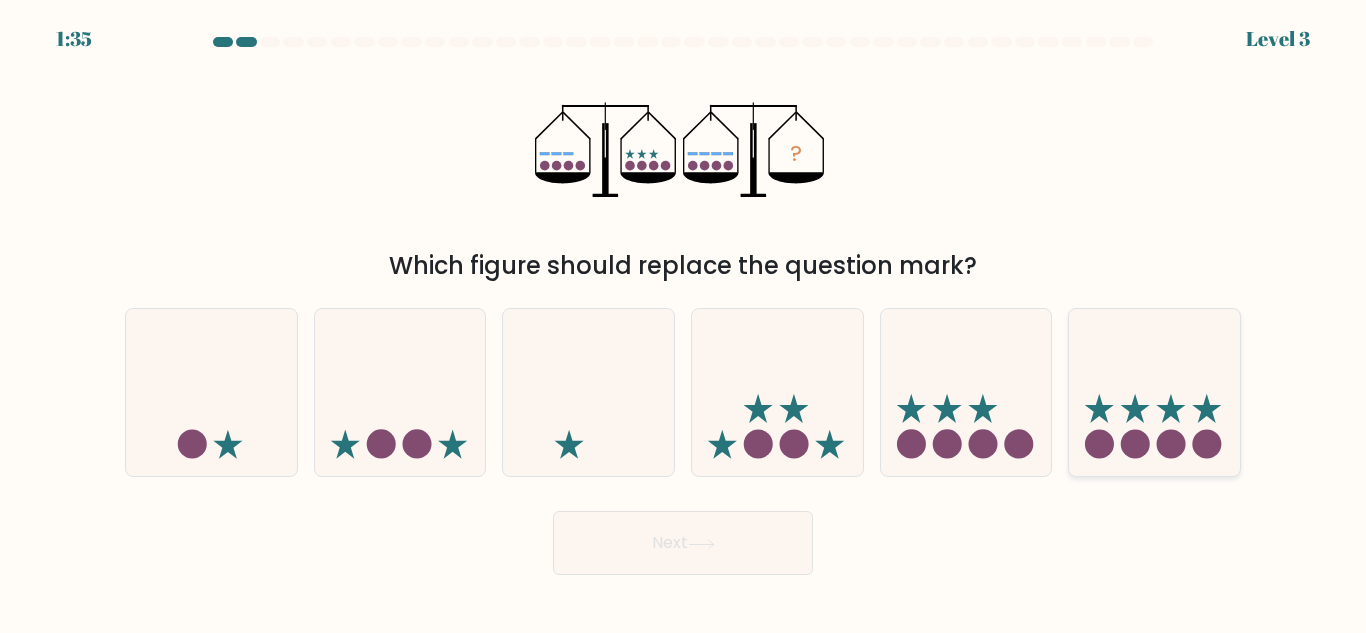 click 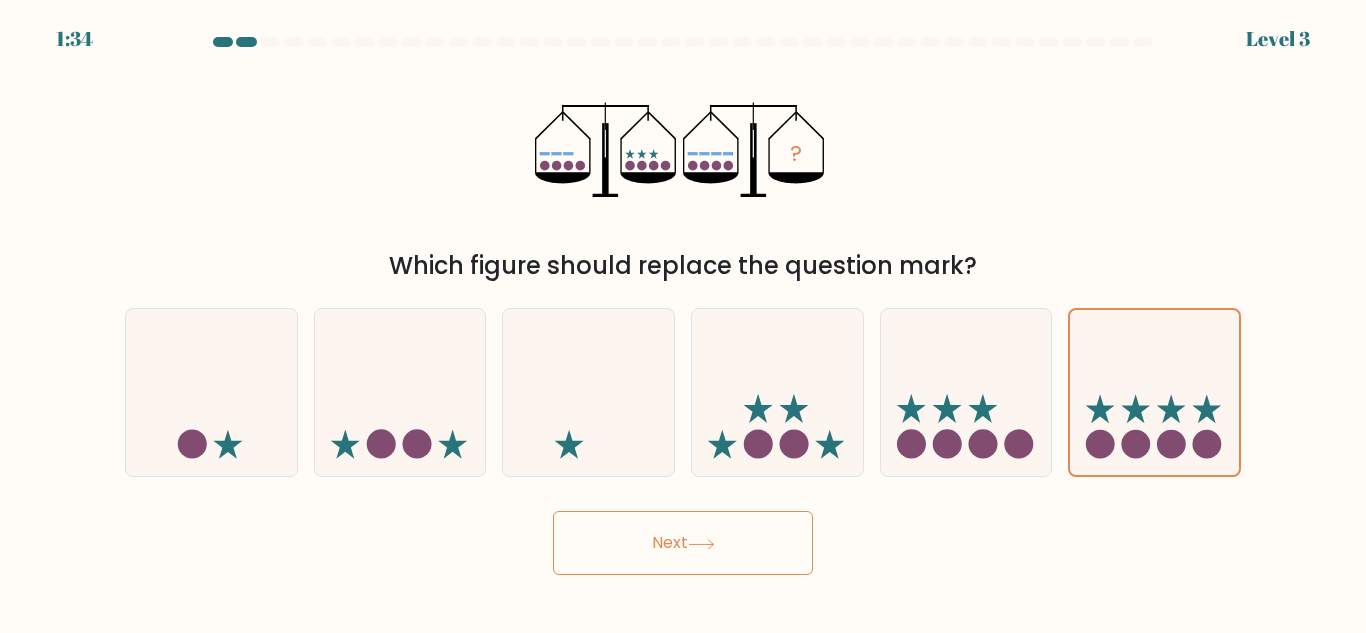 click on "Next" at bounding box center (683, 543) 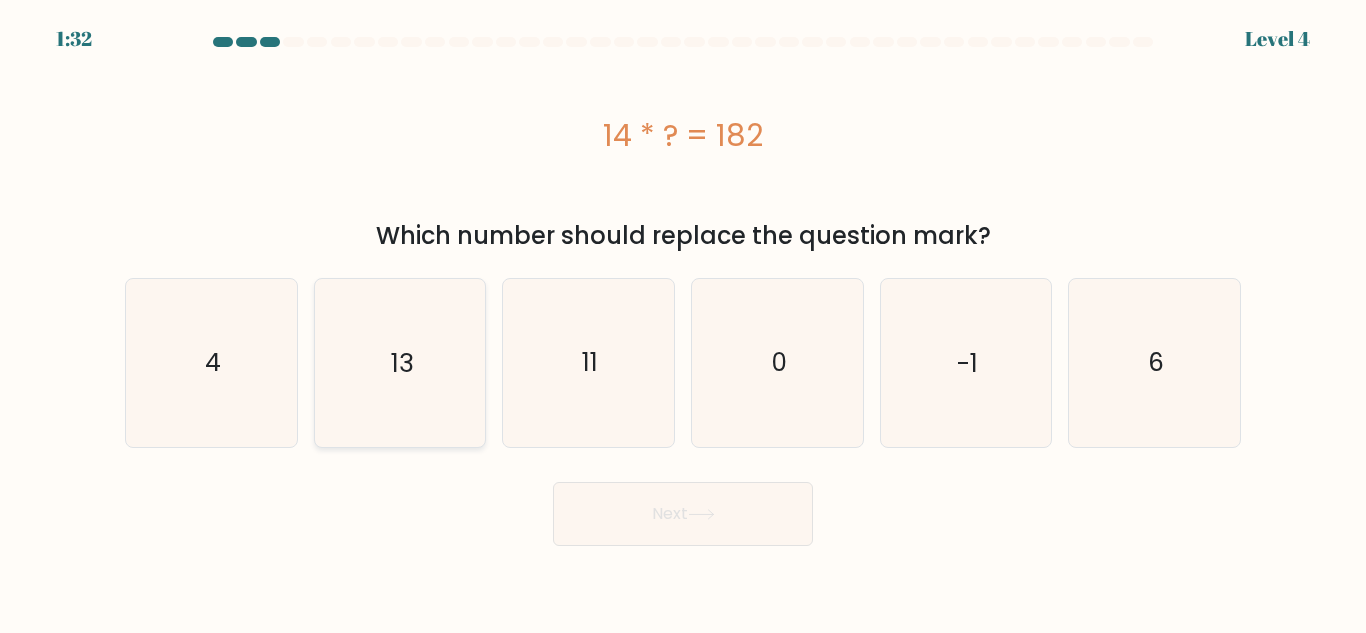 click on "13" 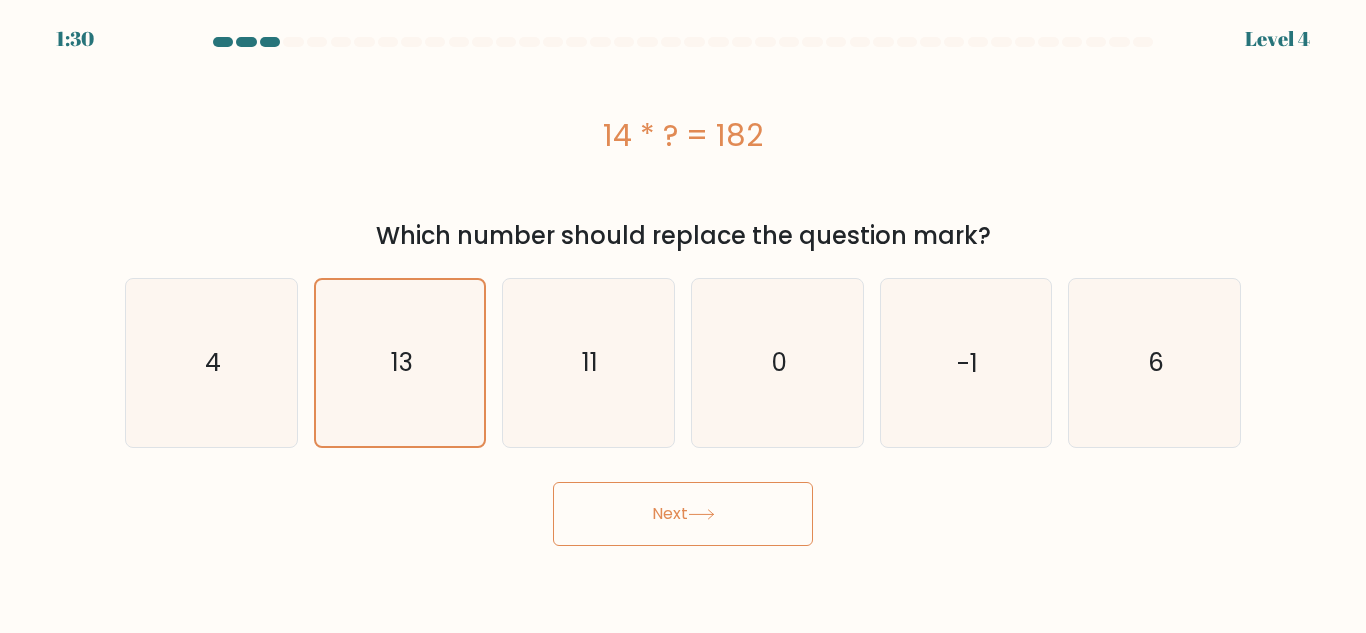 click on "Next" at bounding box center (683, 514) 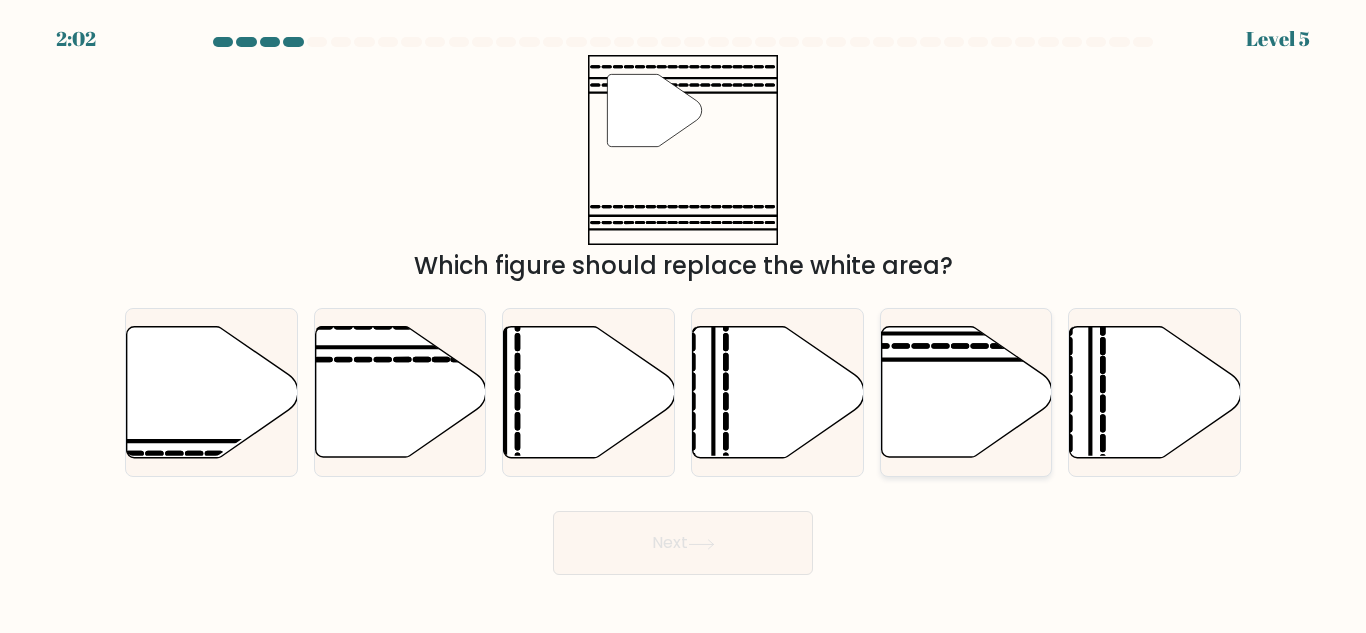 click 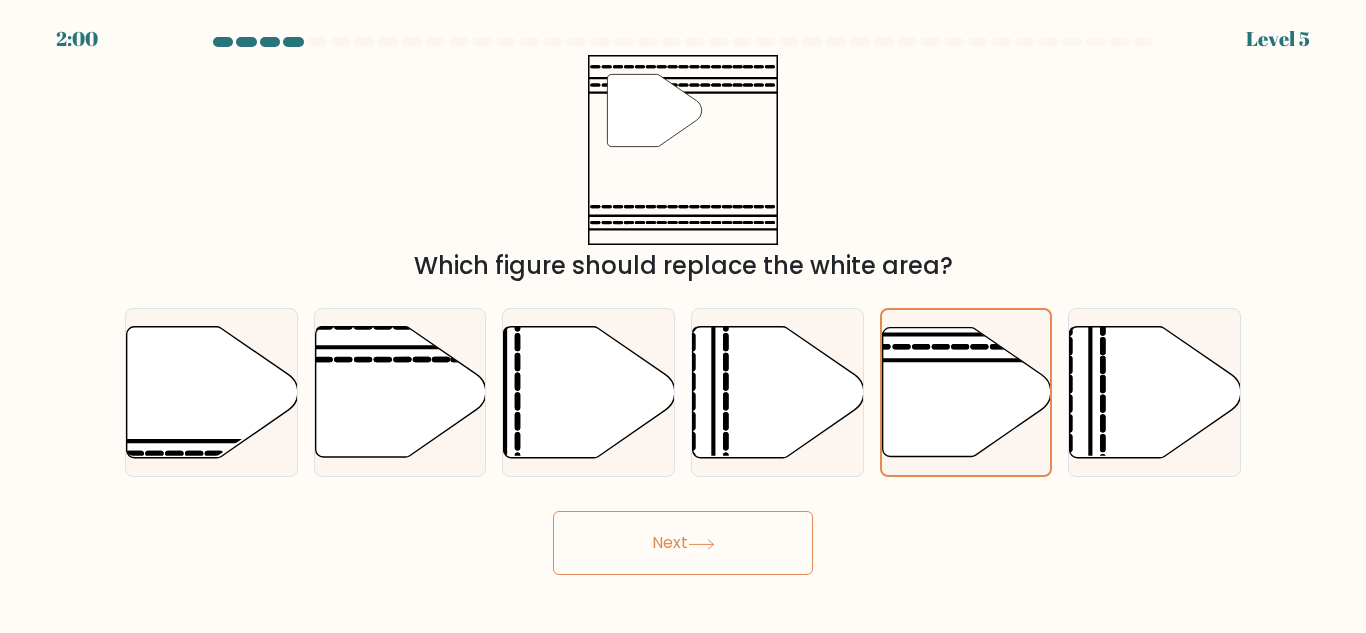 click on "Next" at bounding box center [683, 543] 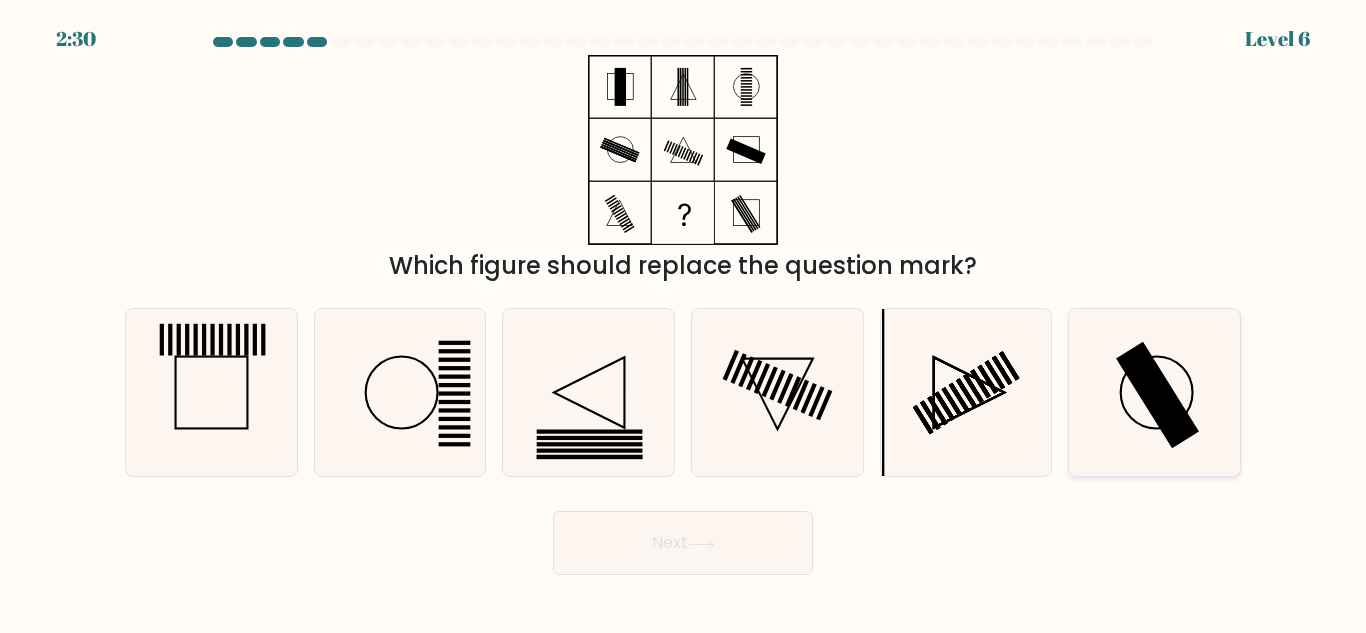 click 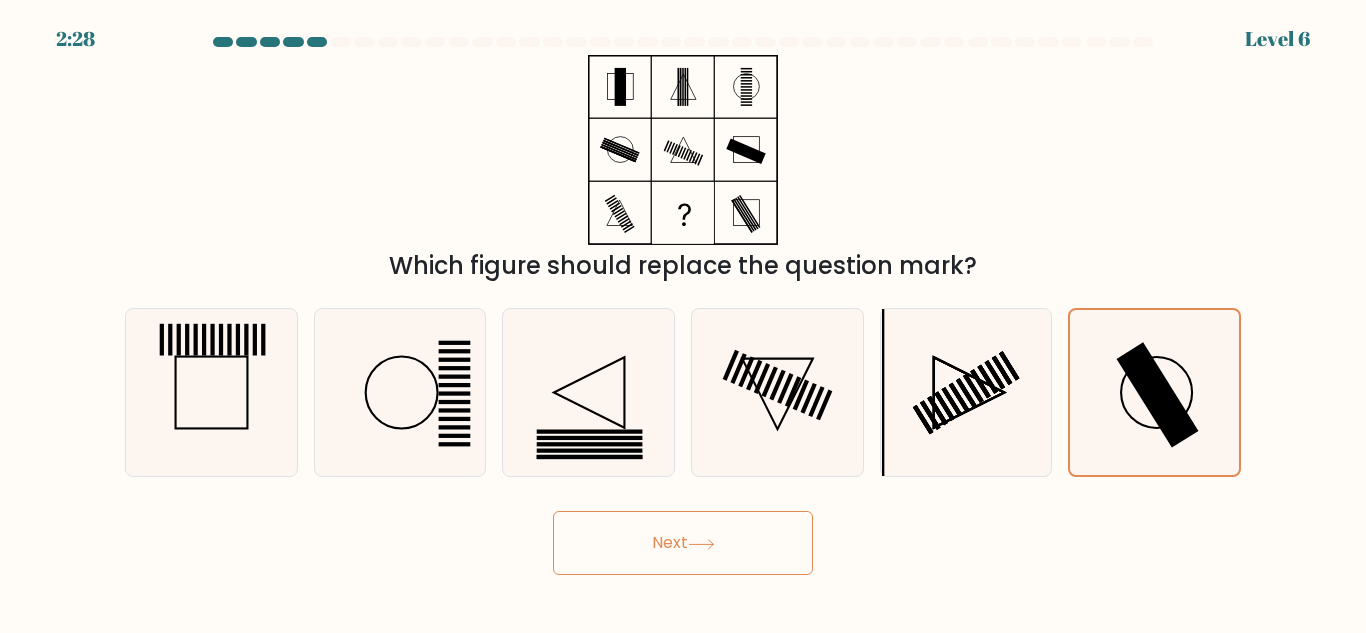 click on "Next" at bounding box center [683, 543] 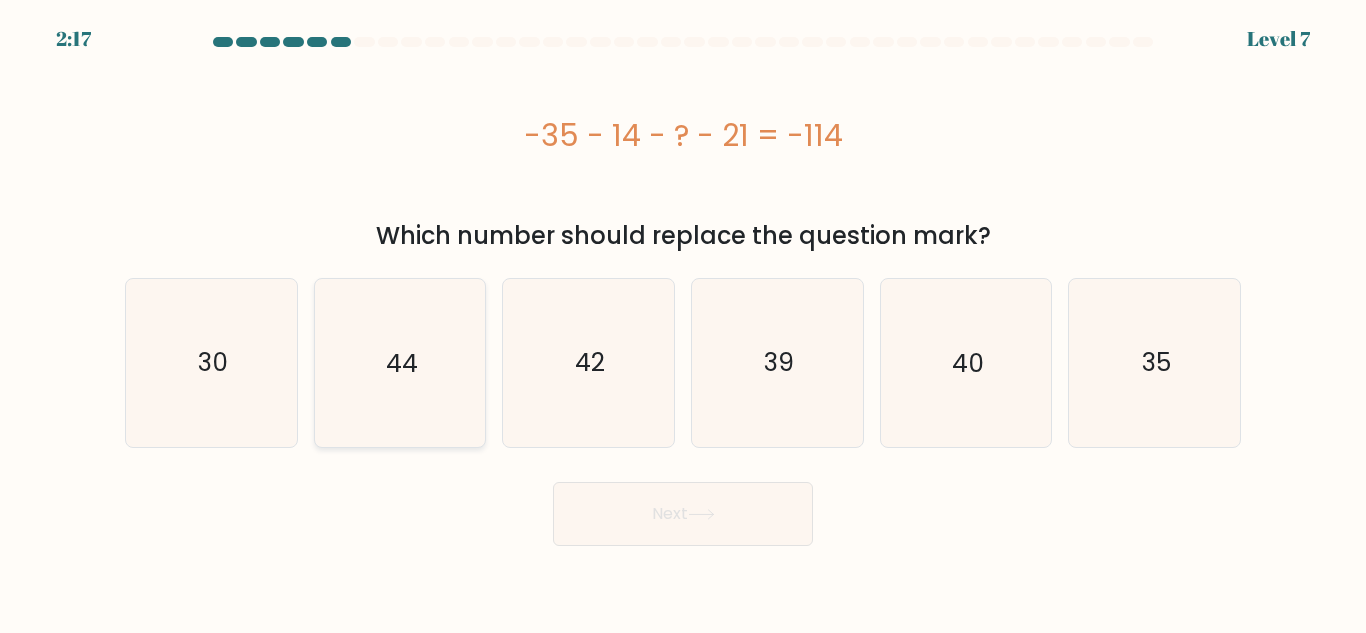 click on "44" 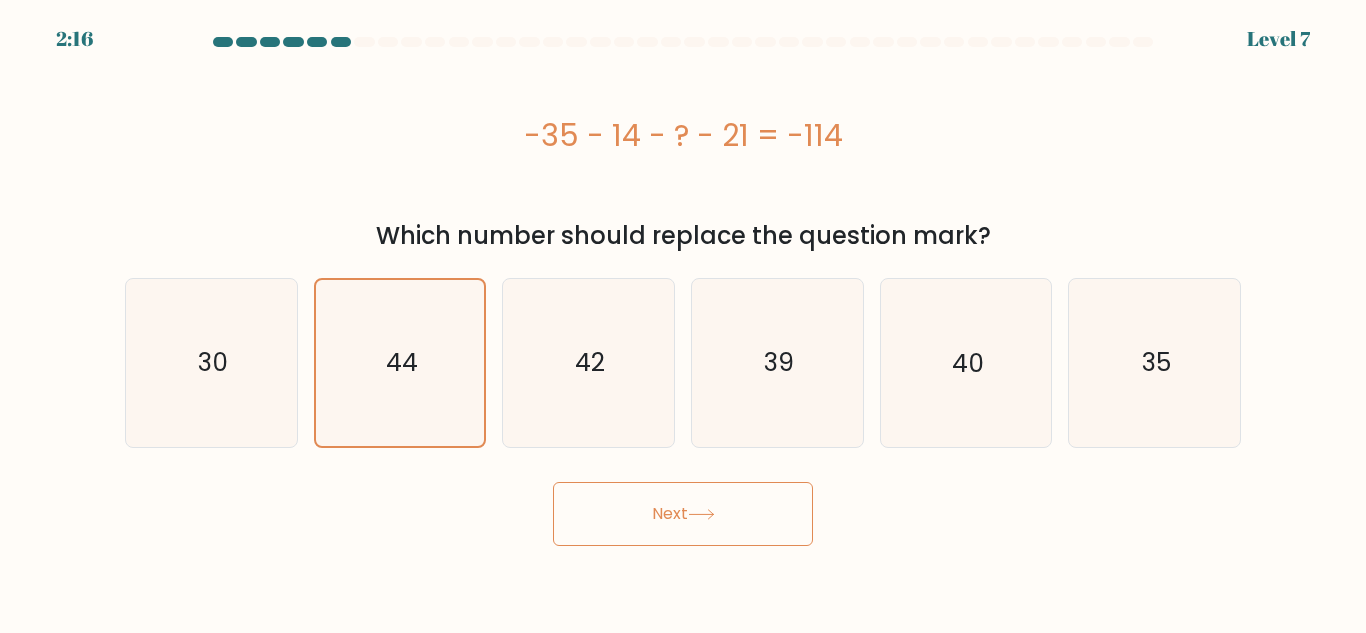 click on "Next" at bounding box center [683, 514] 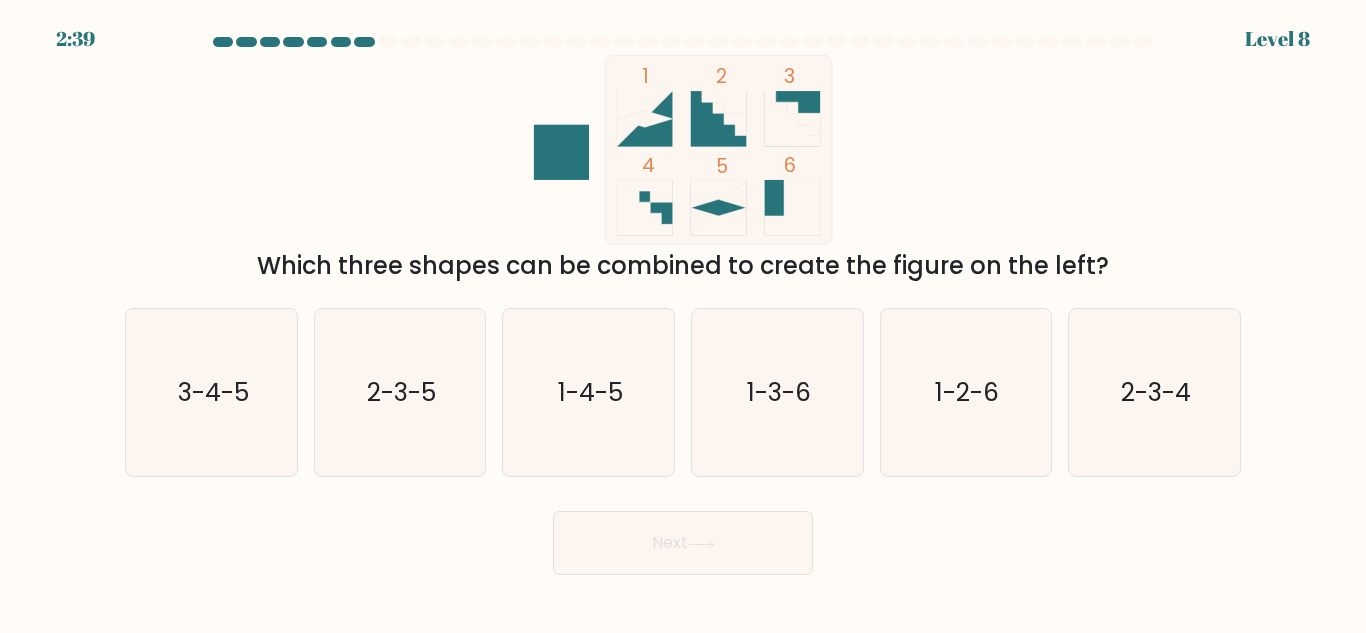 click 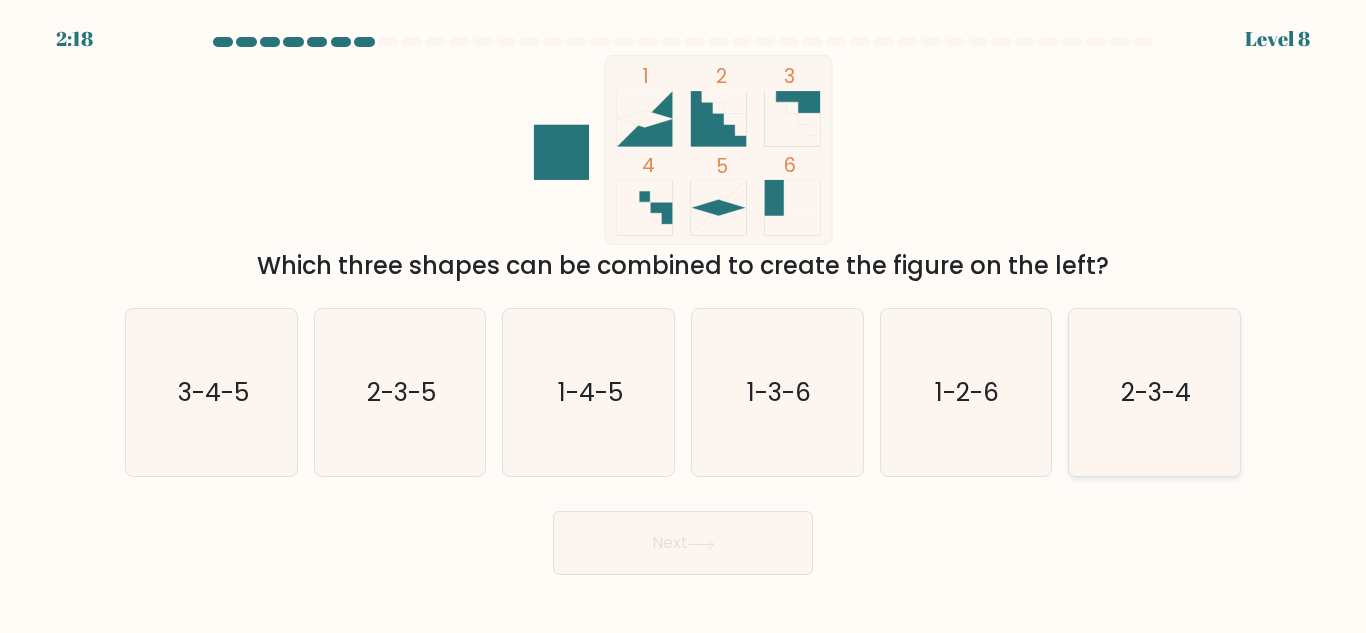click on "2-3-4" 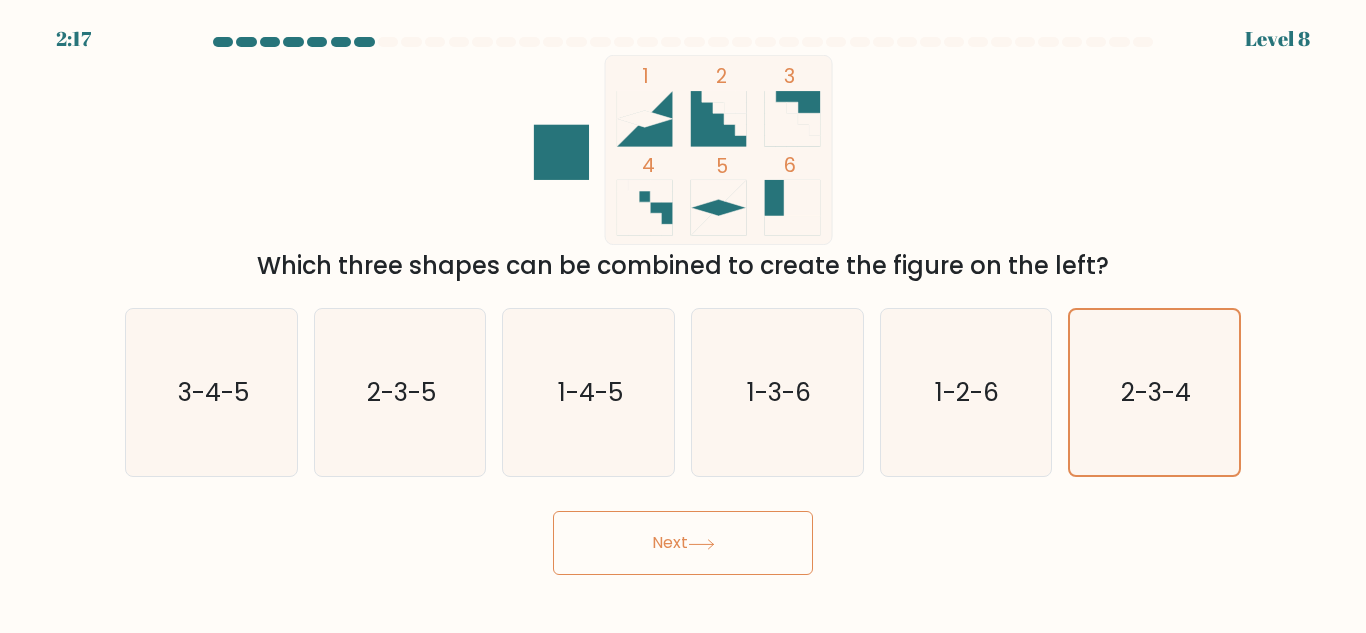 click on "Next" at bounding box center (683, 543) 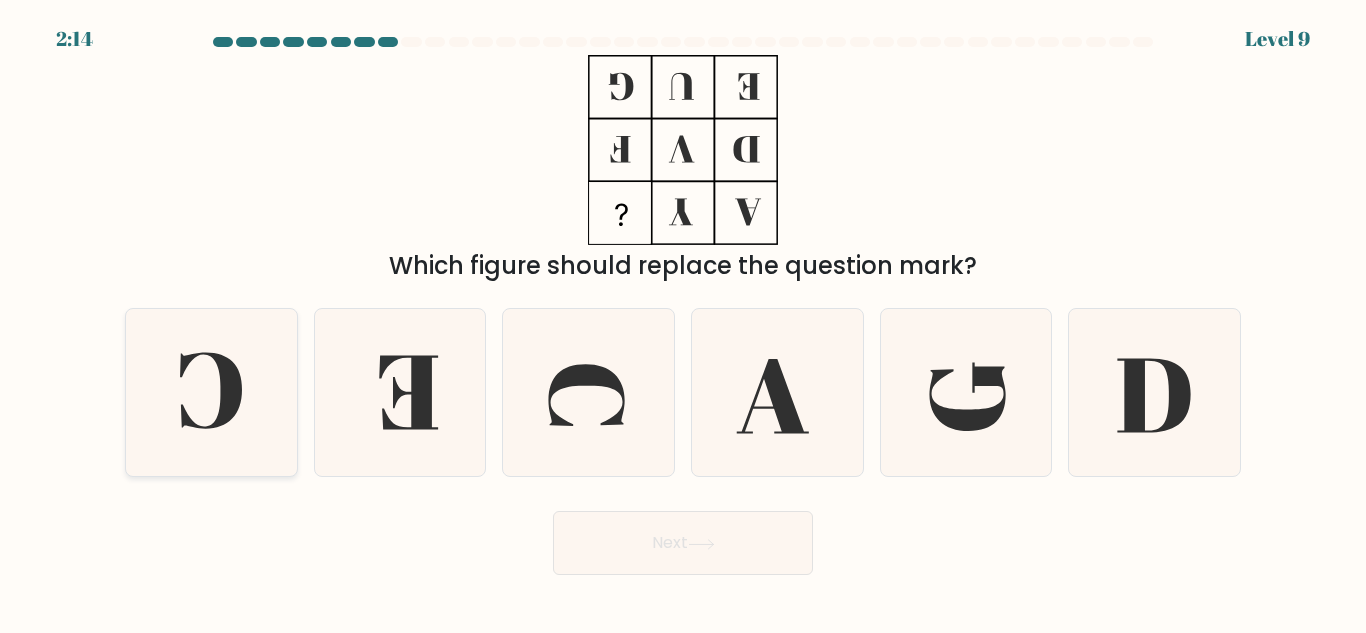 click 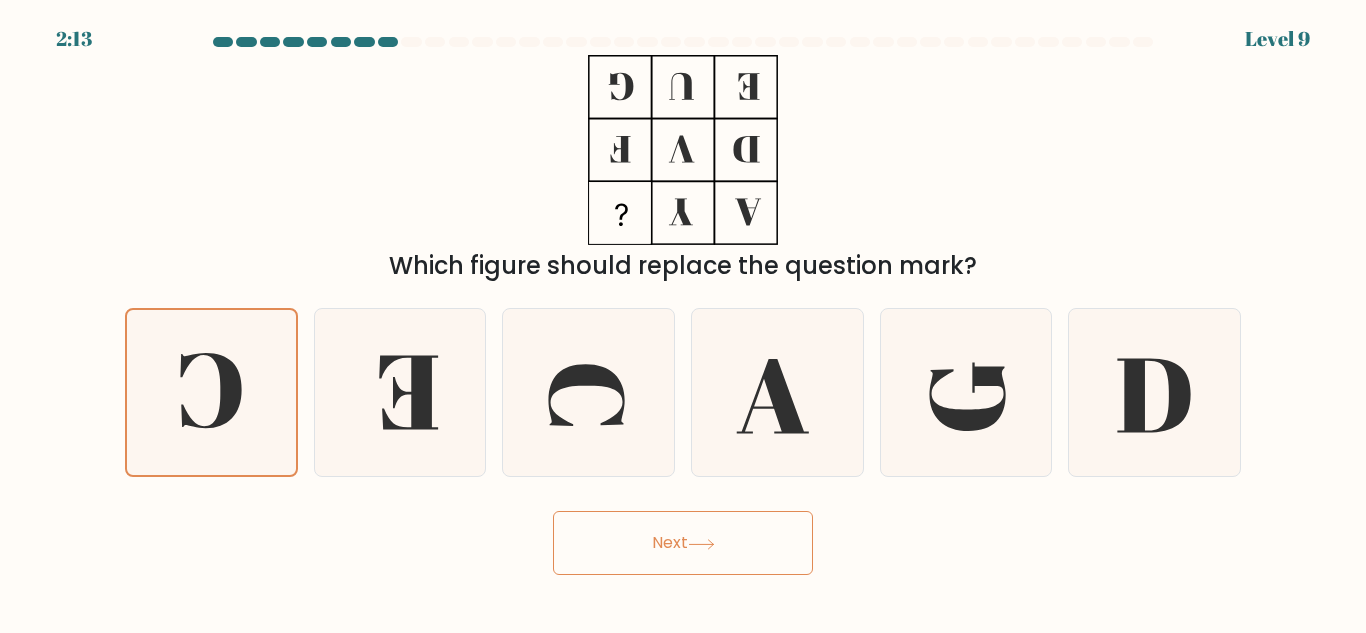 click on "Next" at bounding box center (683, 543) 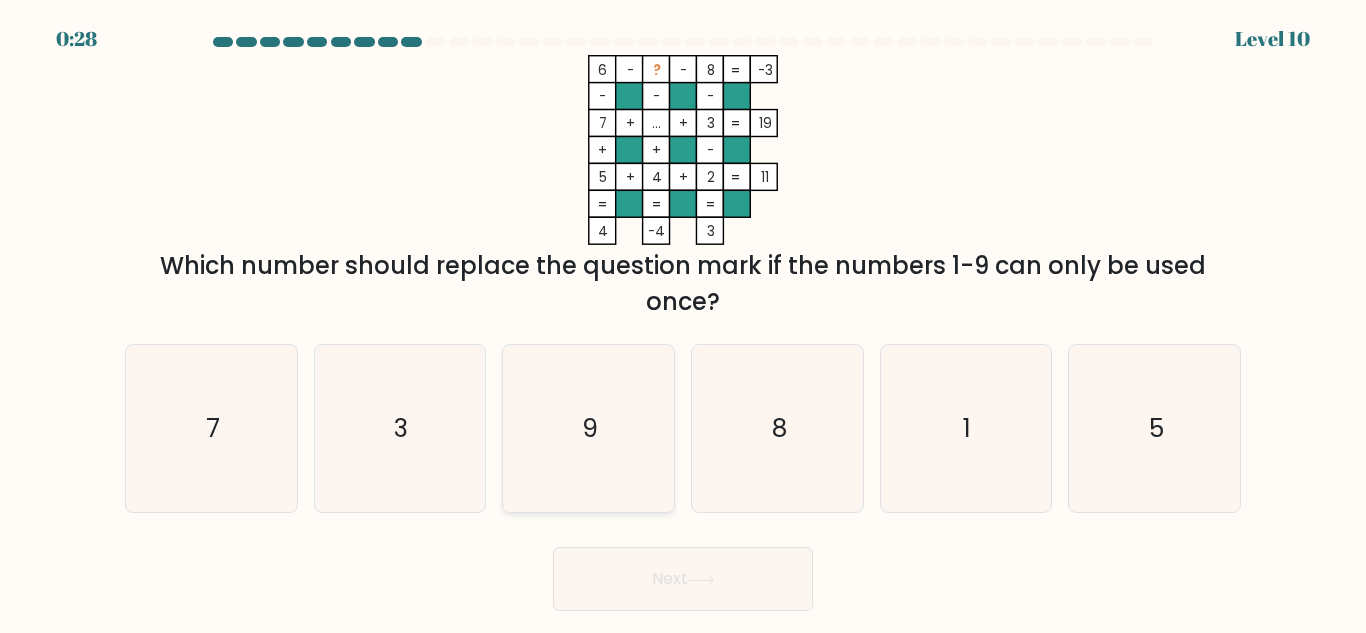 click on "9" 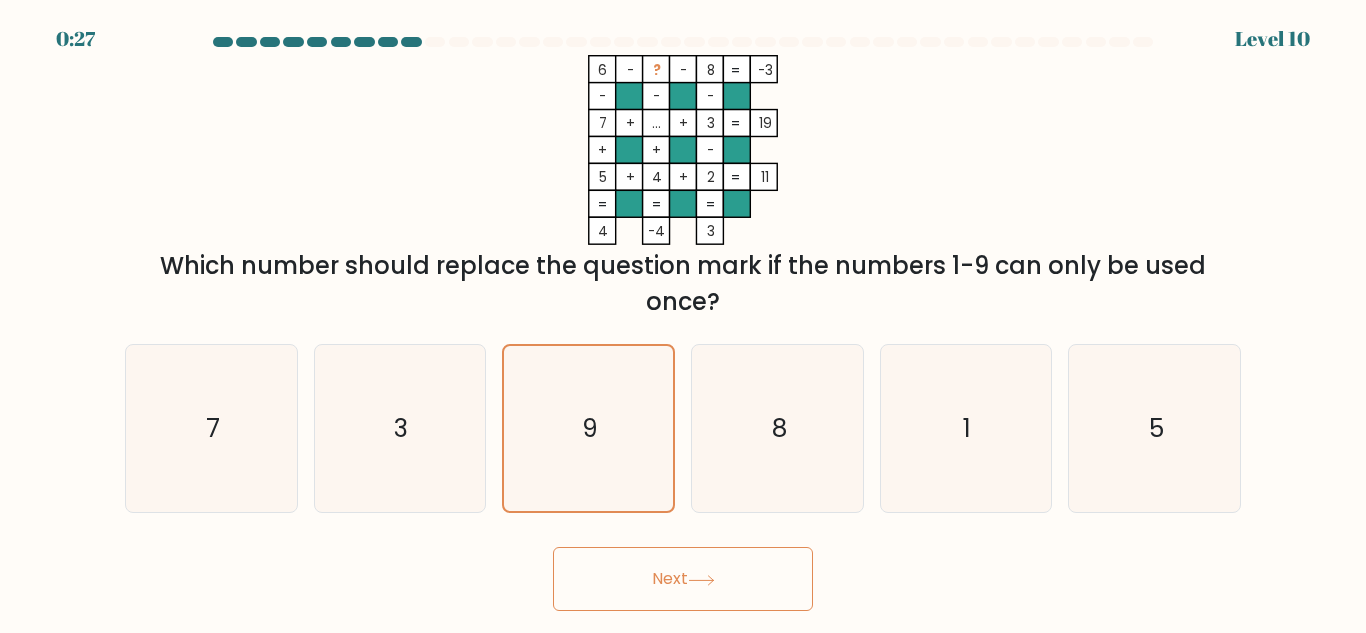 click on "Next" at bounding box center (683, 579) 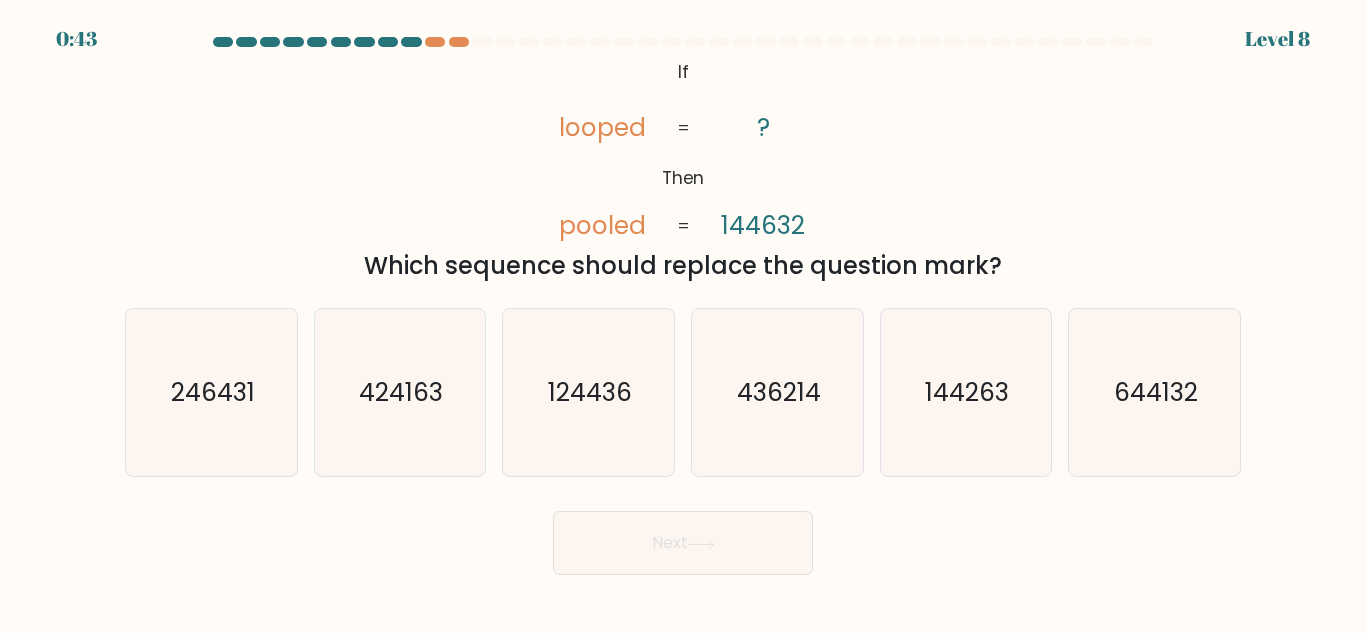 scroll, scrollTop: 0, scrollLeft: 0, axis: both 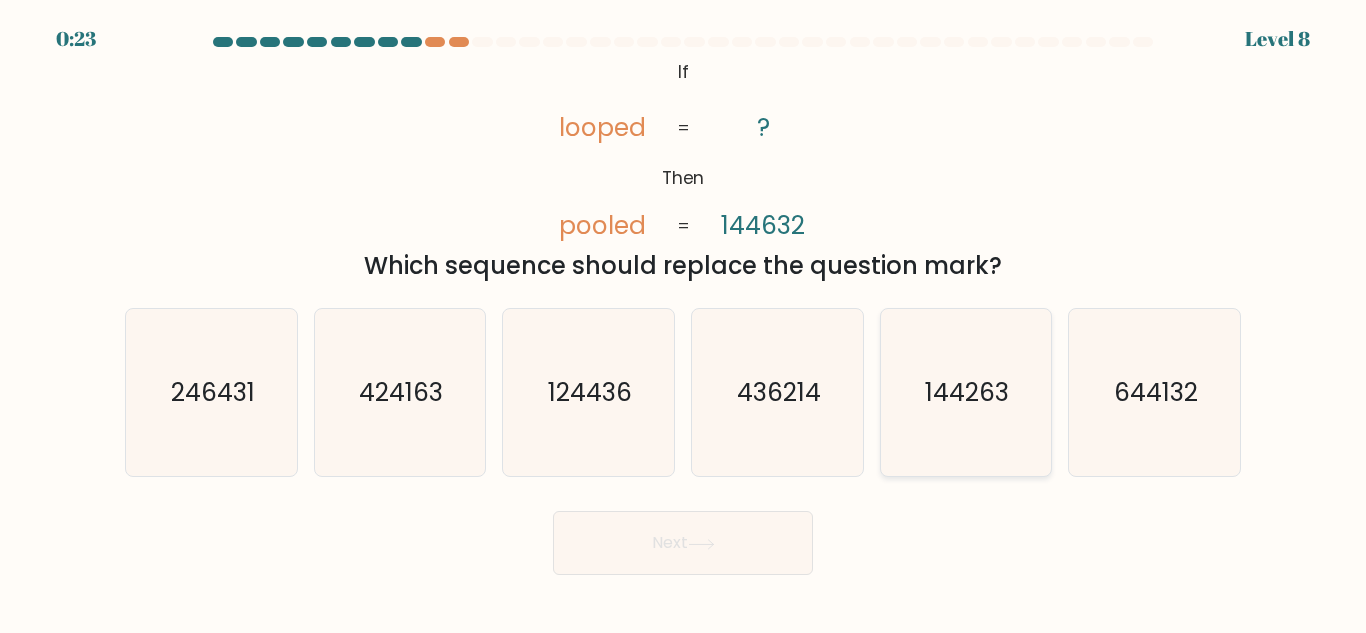 click on "144263" 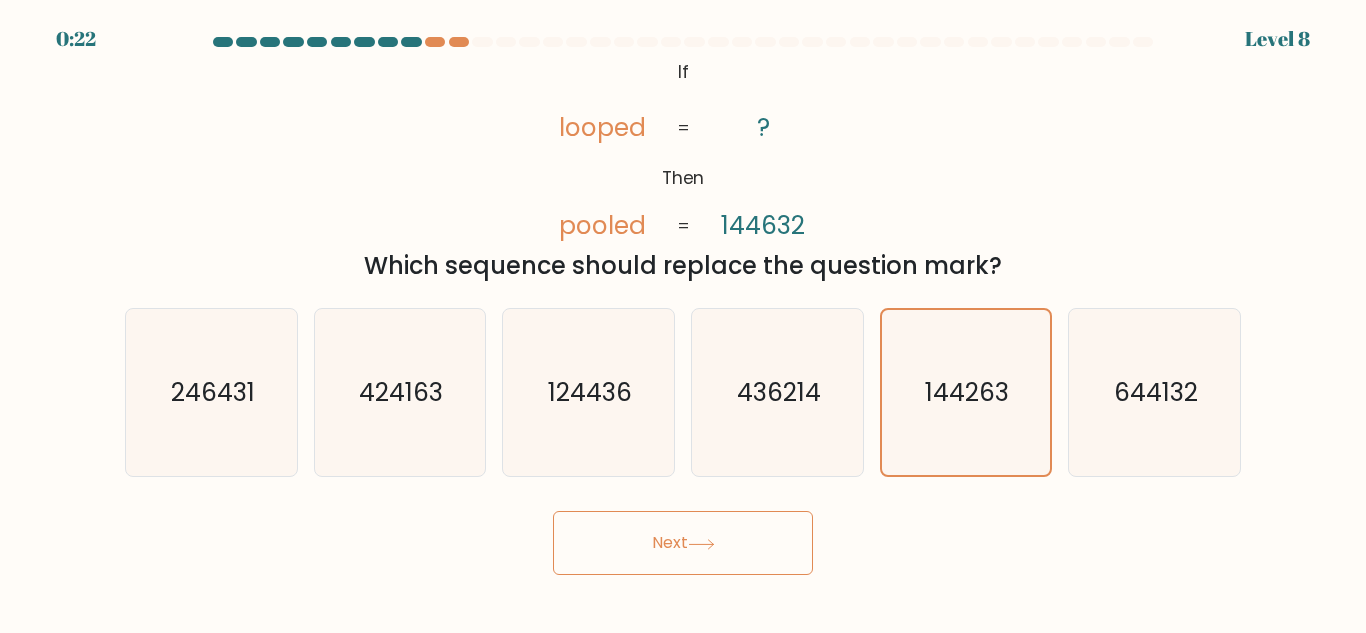 click on "Next" at bounding box center (683, 543) 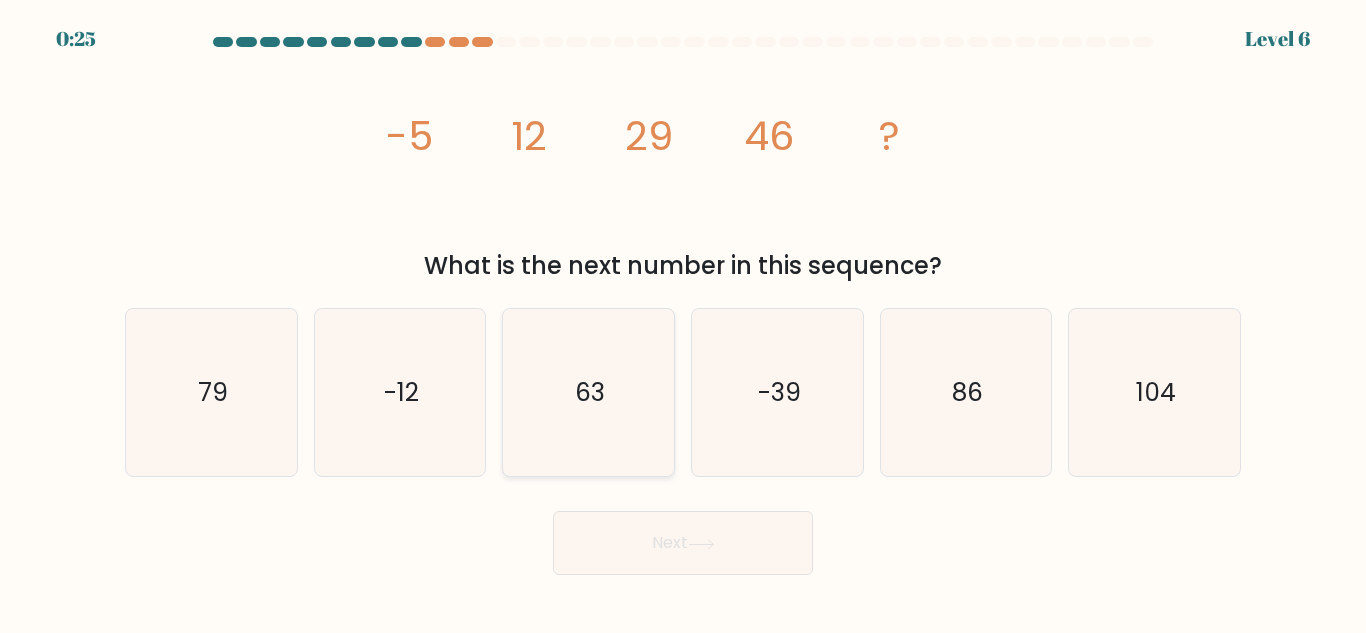 click on "63" 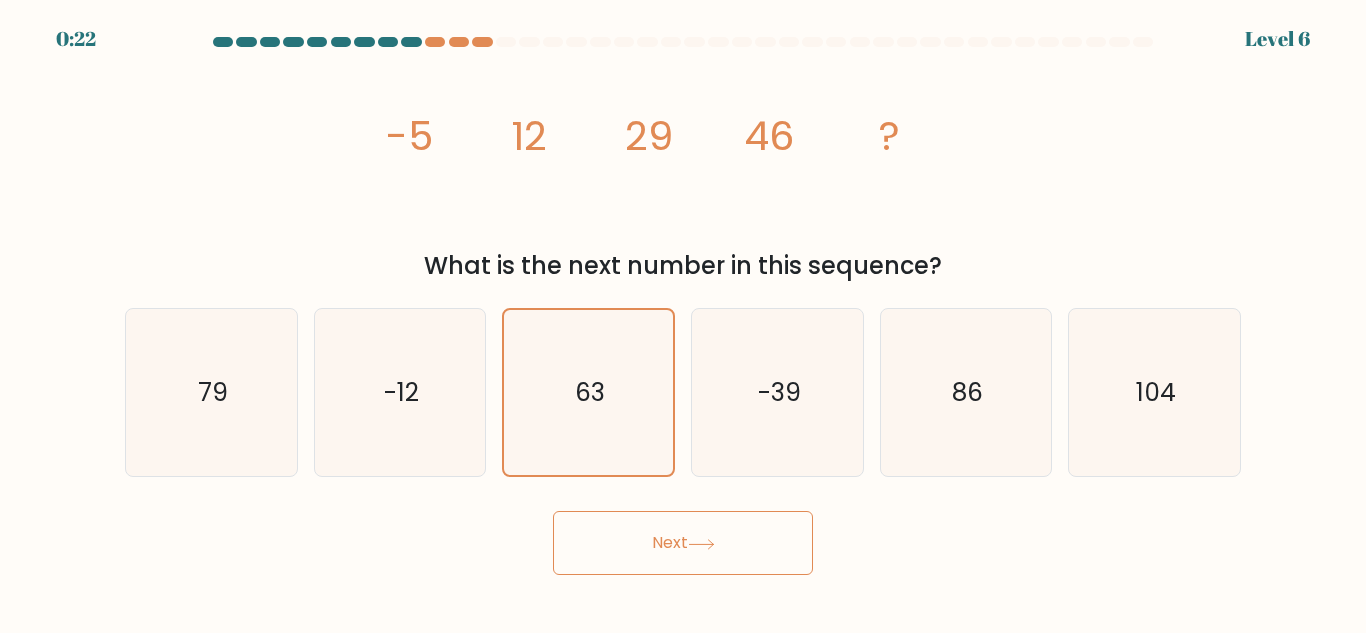 click on "Next" at bounding box center [683, 543] 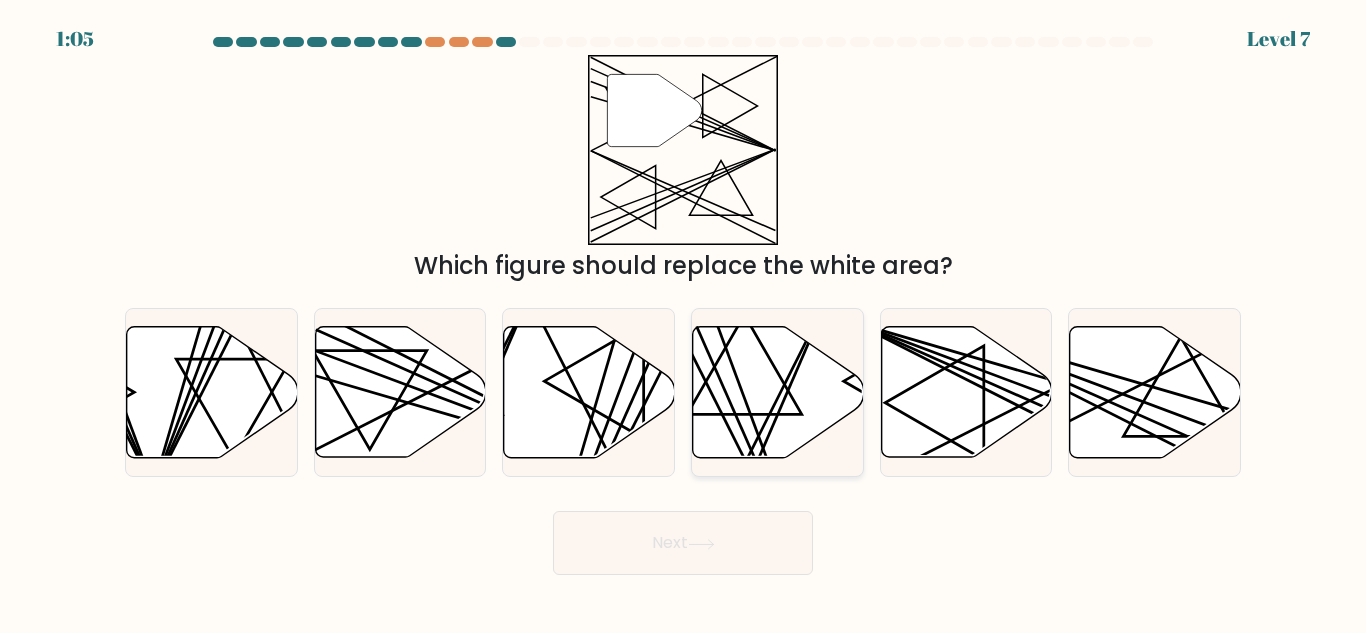 drag, startPoint x: 684, startPoint y: 547, endPoint x: 767, endPoint y: 368, distance: 197.30687 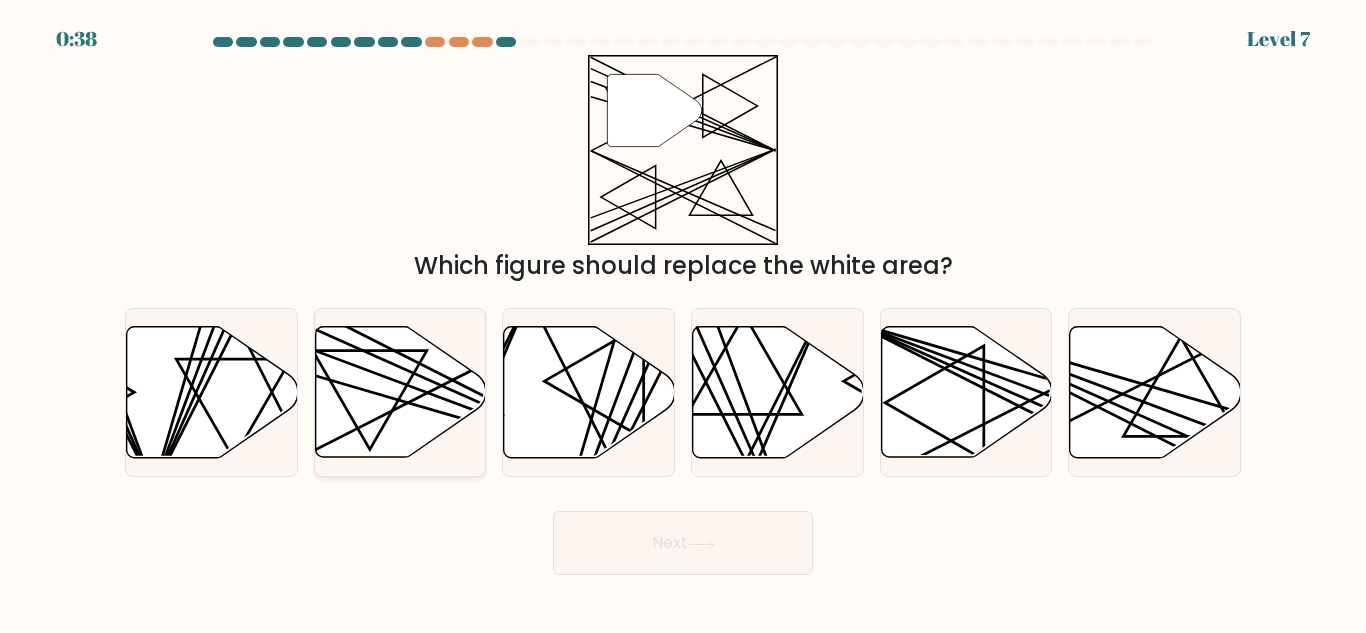 click 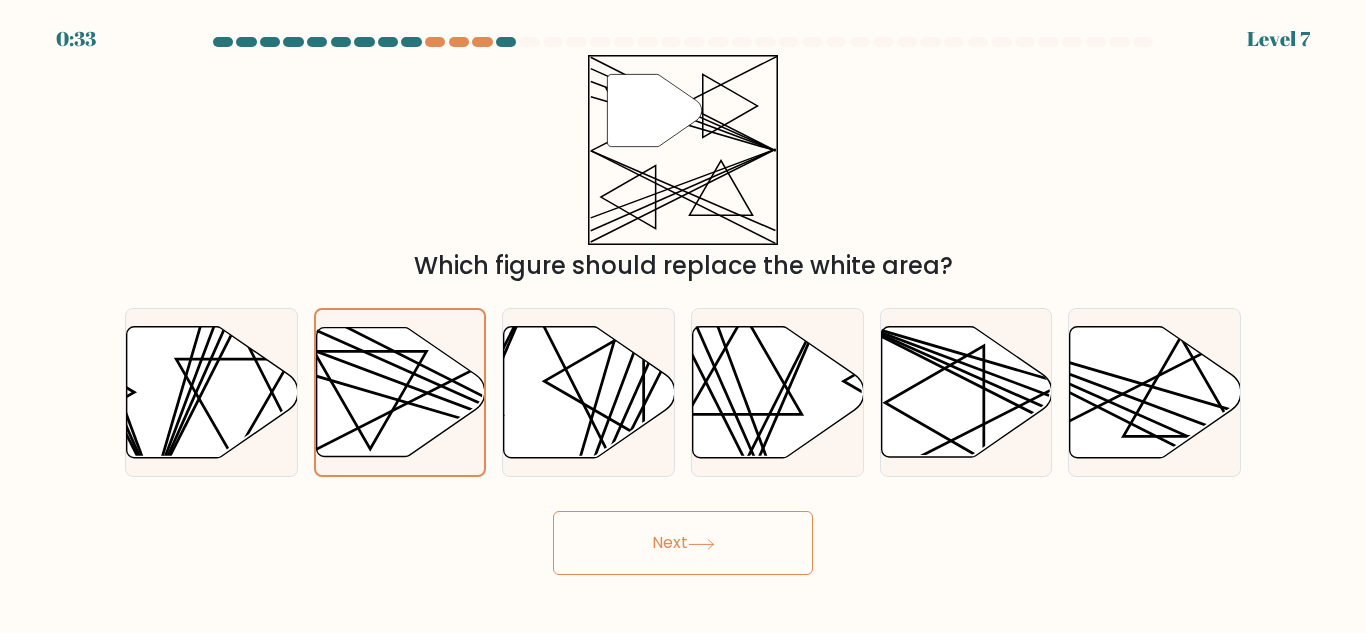 click on "Next" at bounding box center [683, 538] 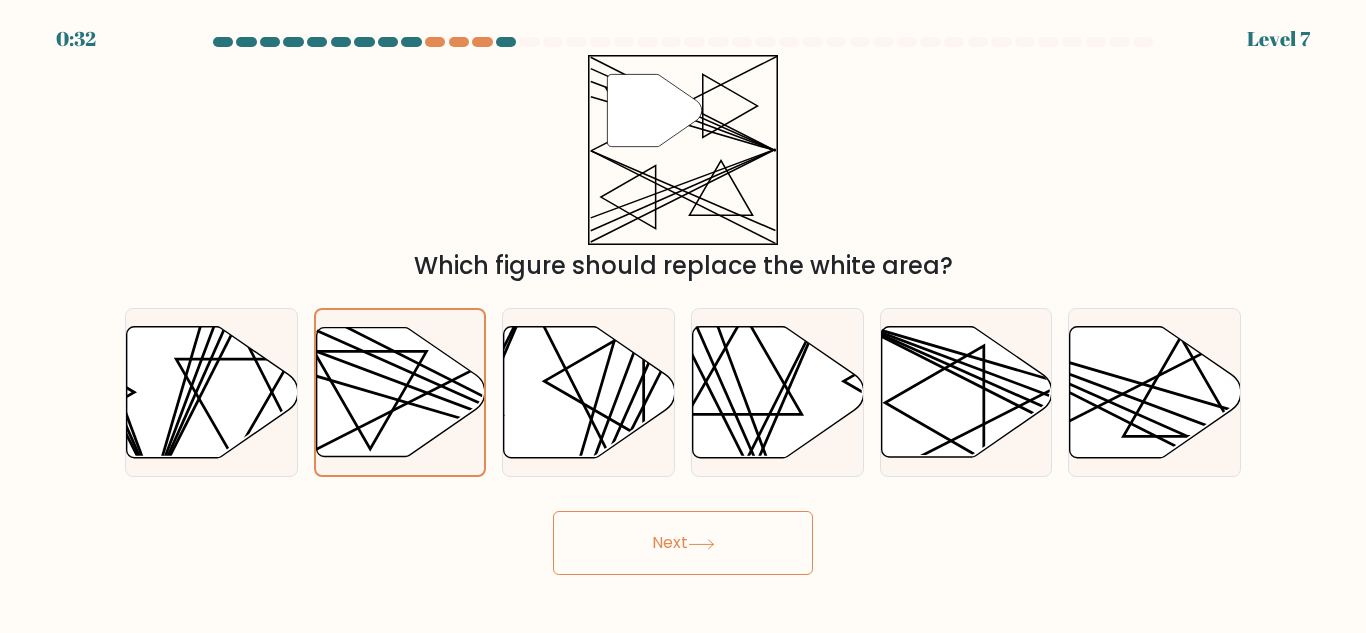click on "Next" at bounding box center [683, 543] 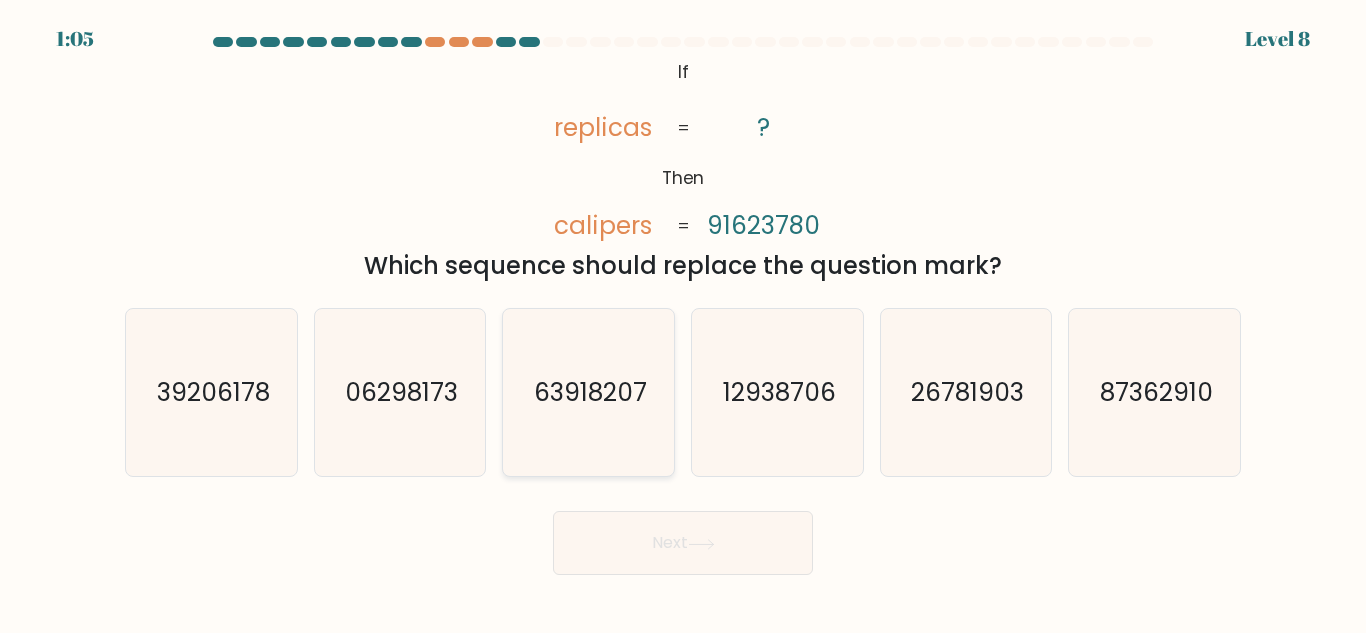 click on "63918207" 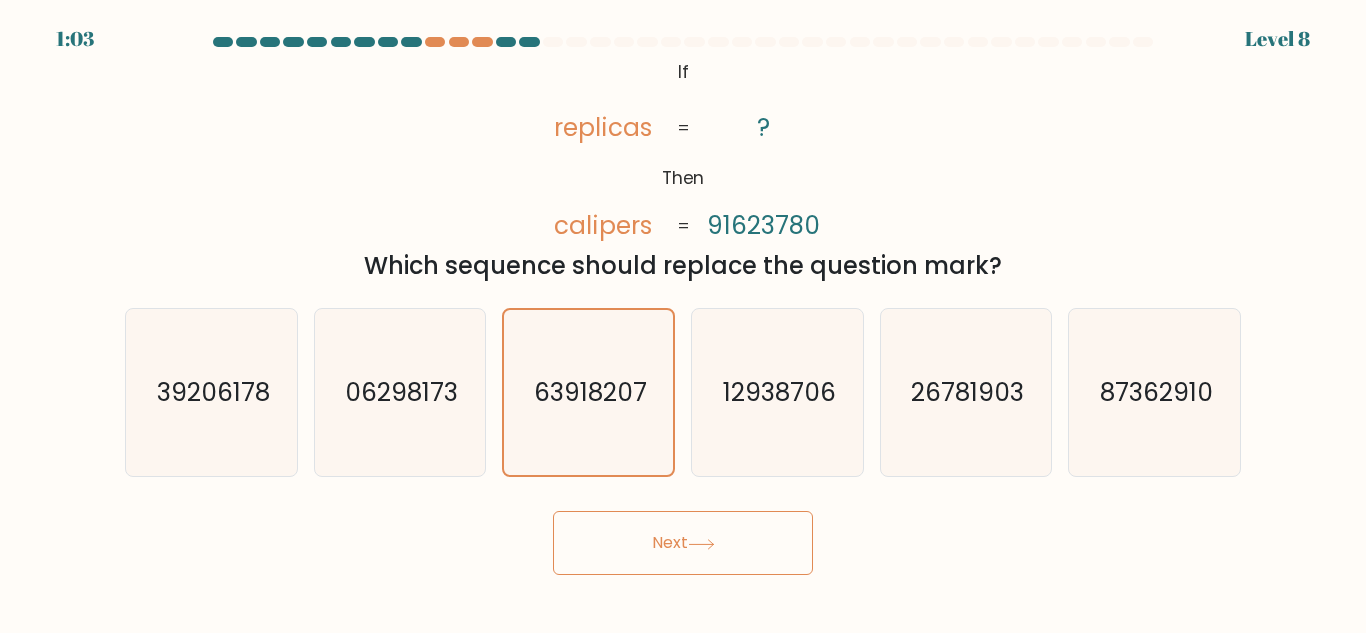 click on "Next" at bounding box center [683, 543] 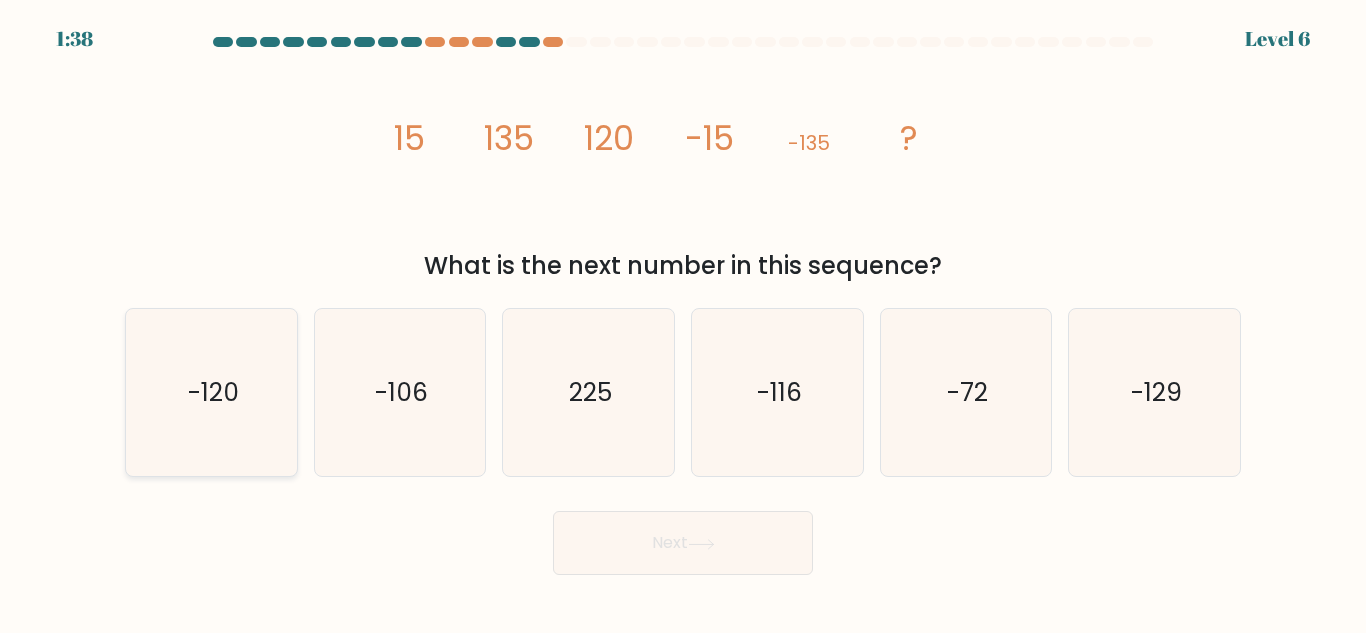 click on "-120" 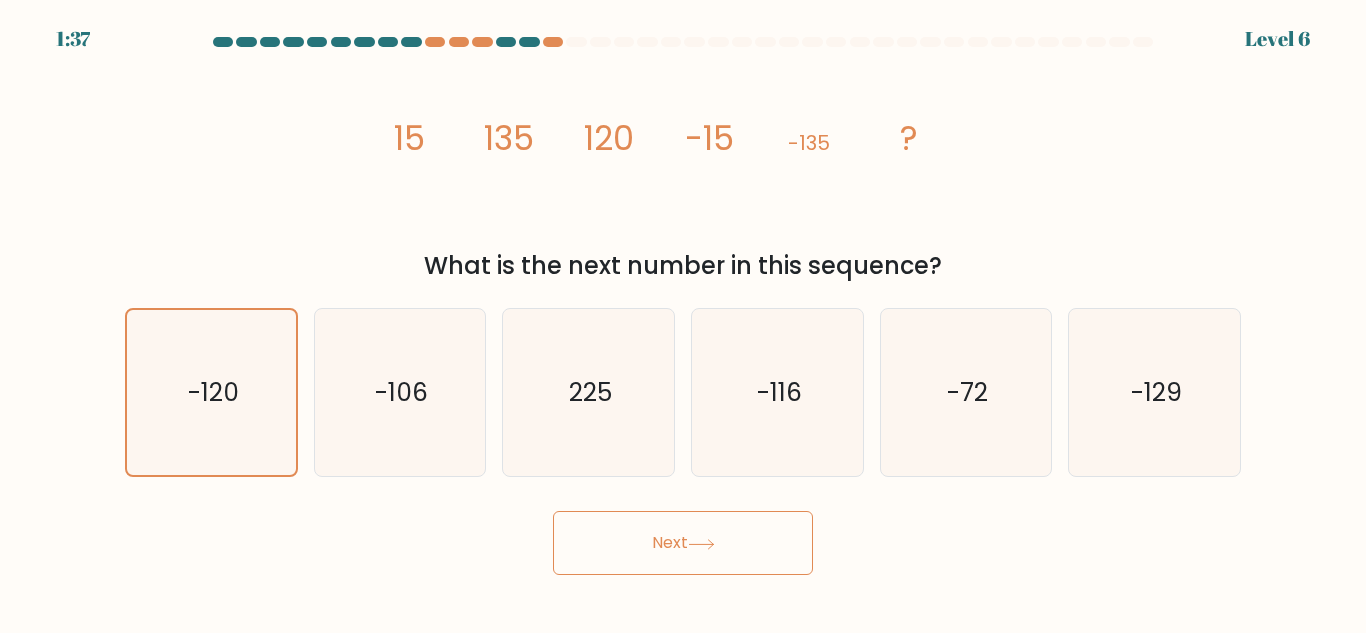 click on "Next" at bounding box center [683, 543] 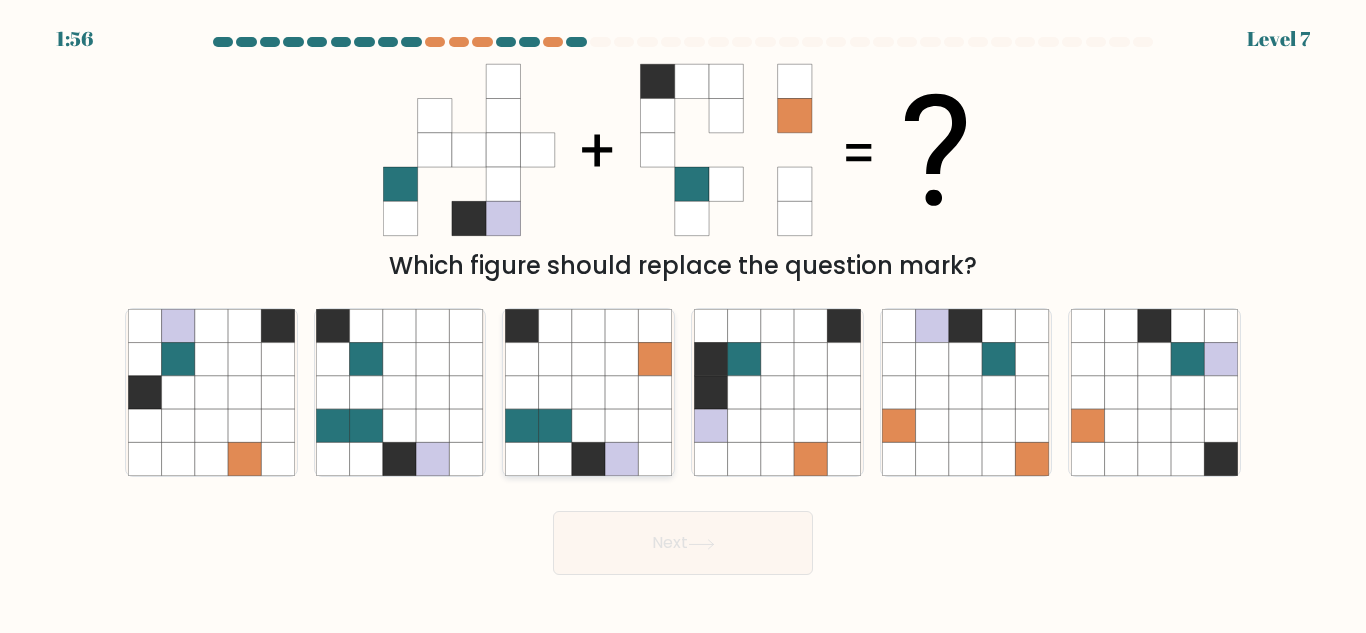 click 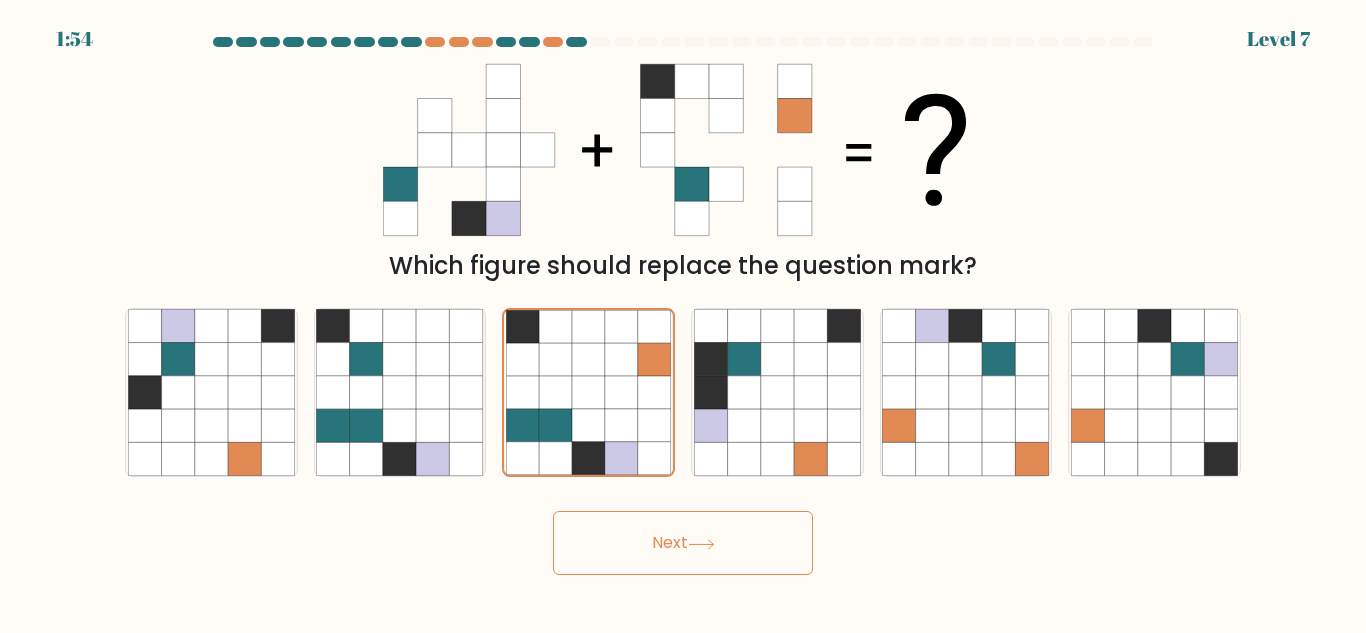 click 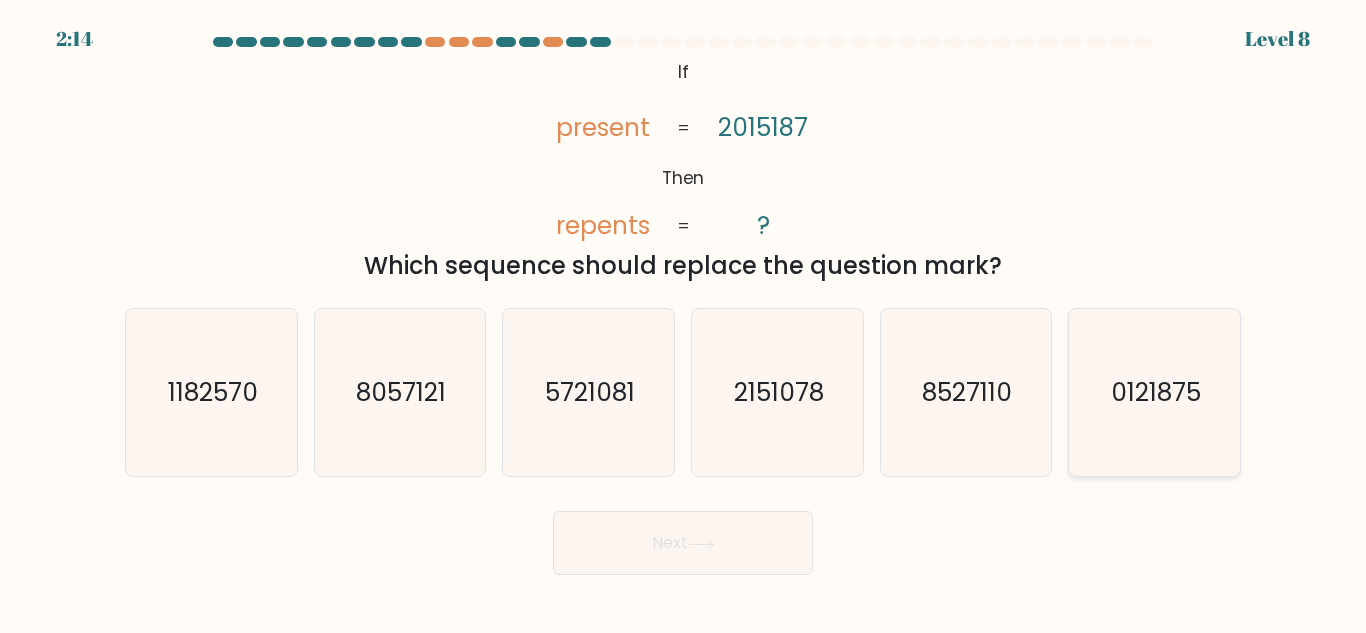 click on "0121875" 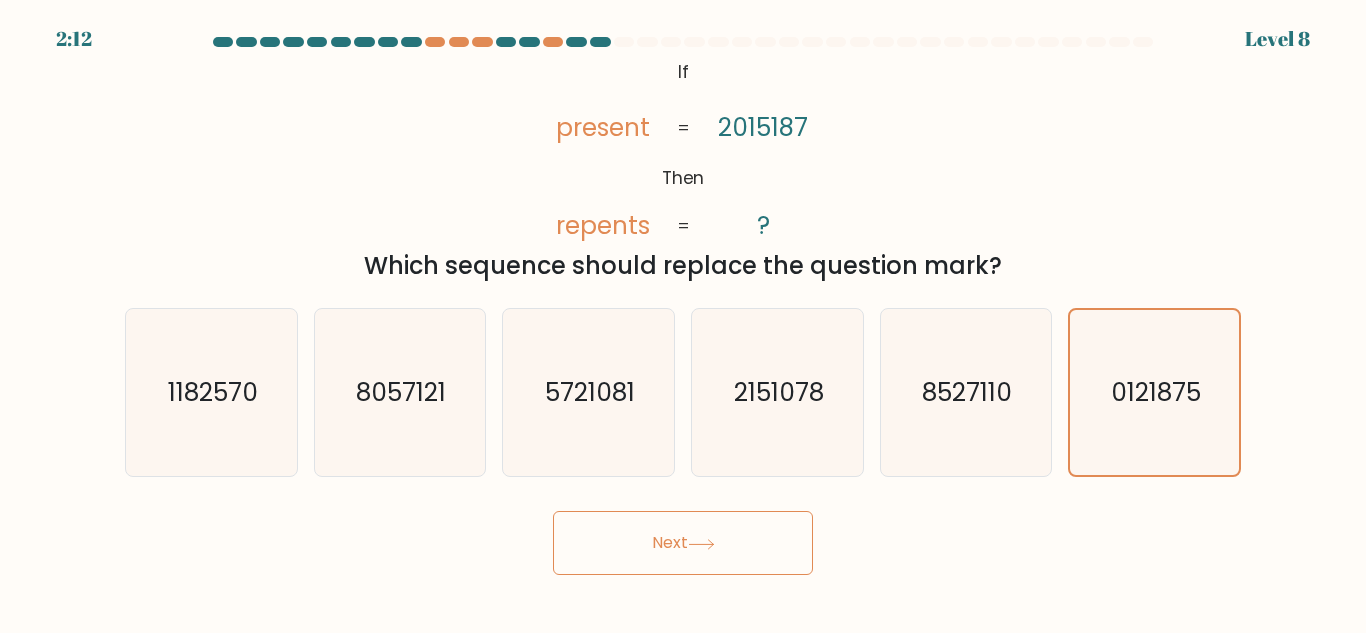click on "Next" at bounding box center [683, 543] 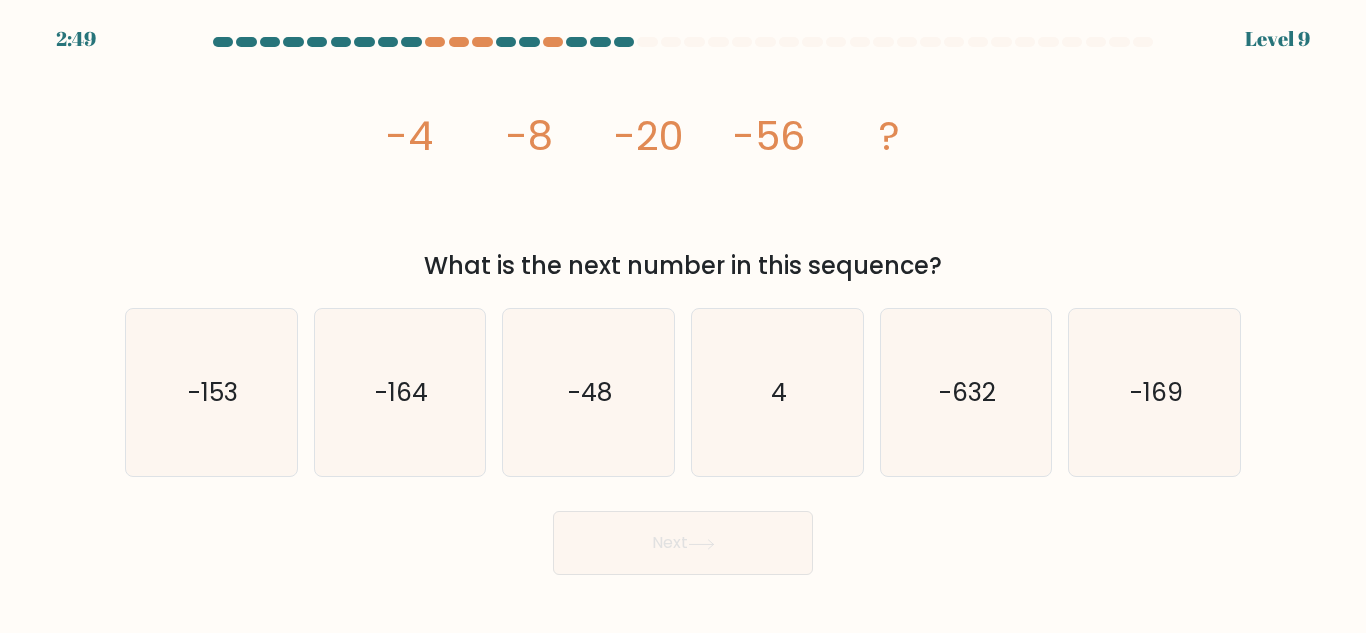 click on "-8" 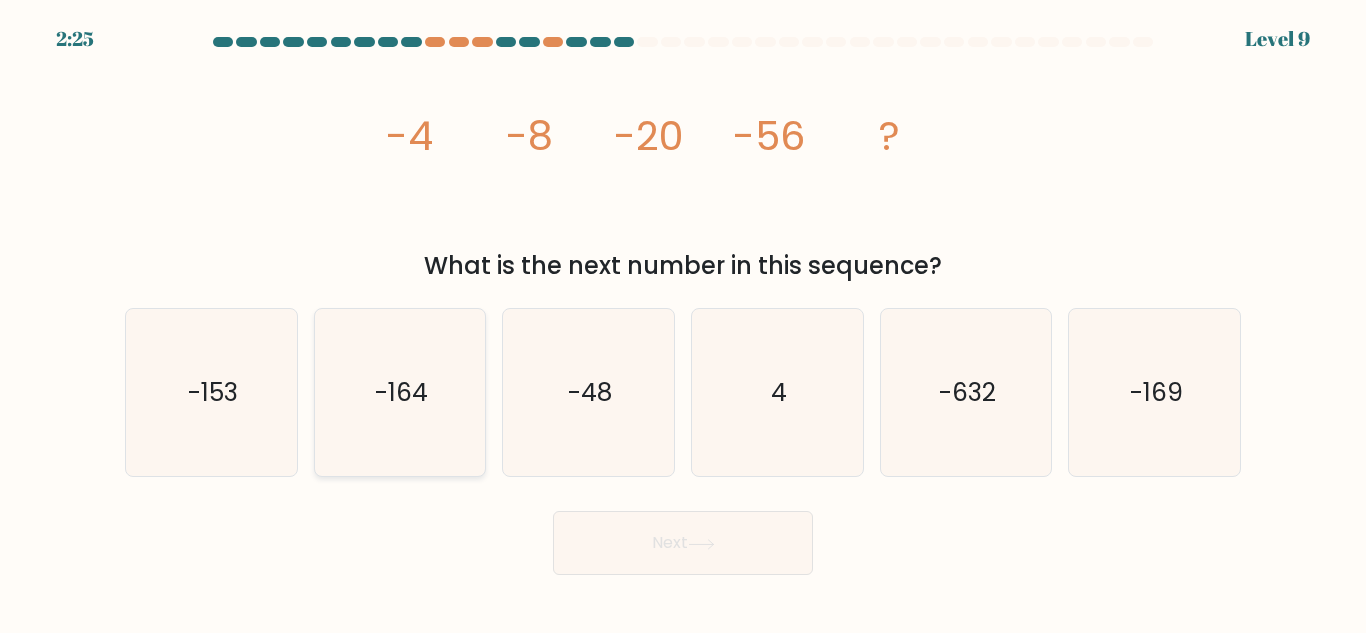 click on "-164" 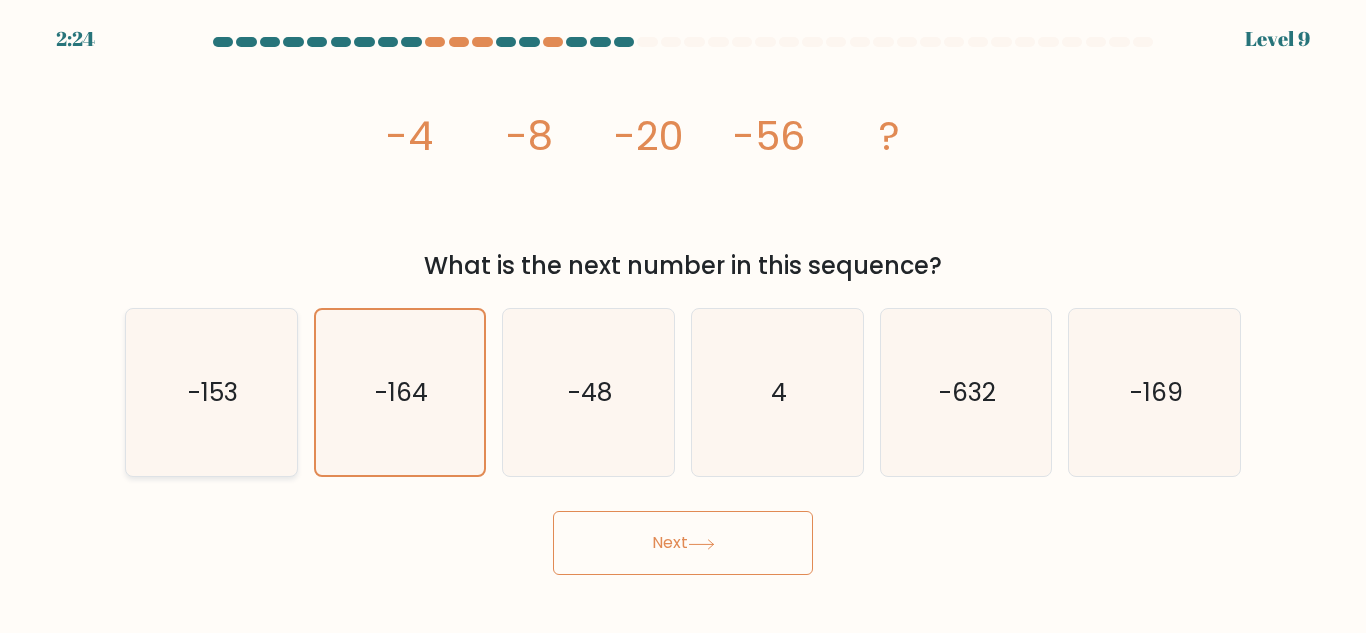 click on "-153" 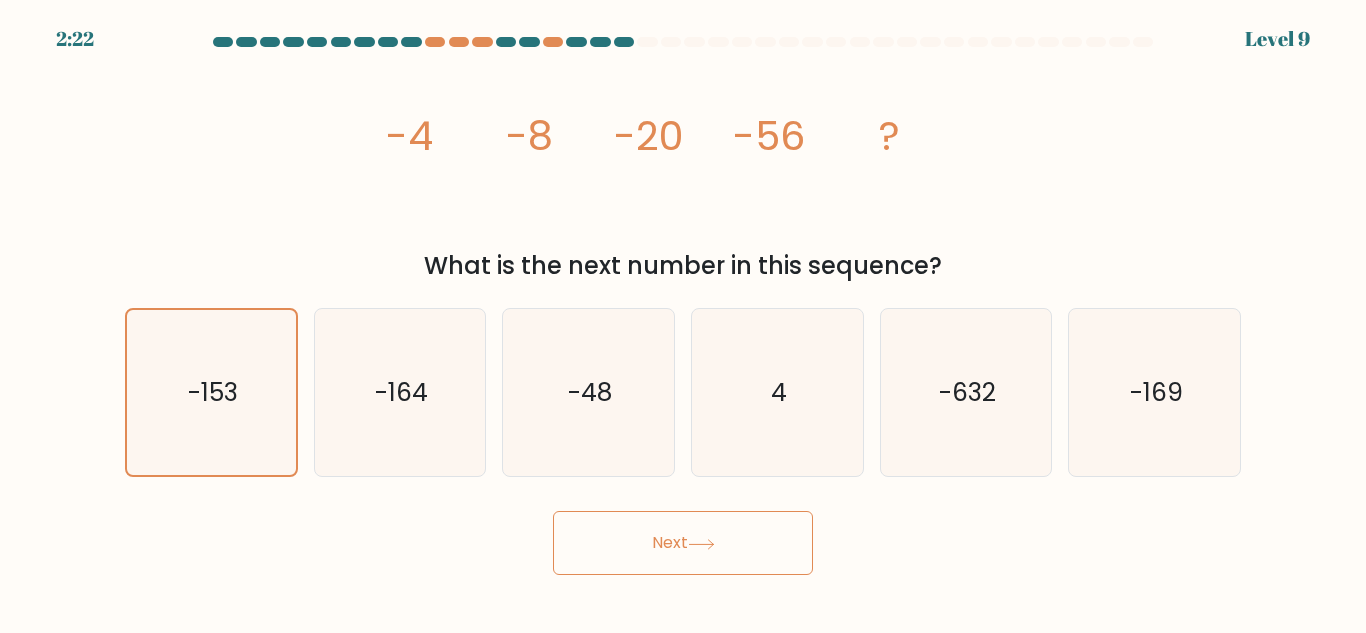 click 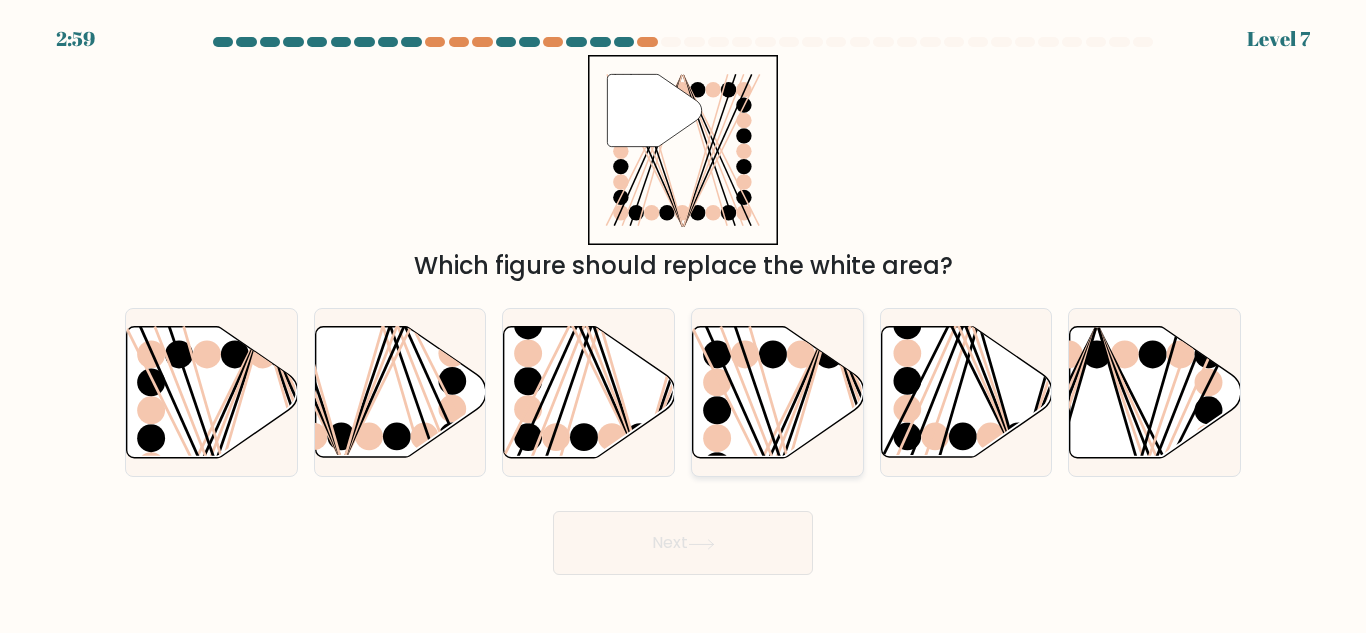 click 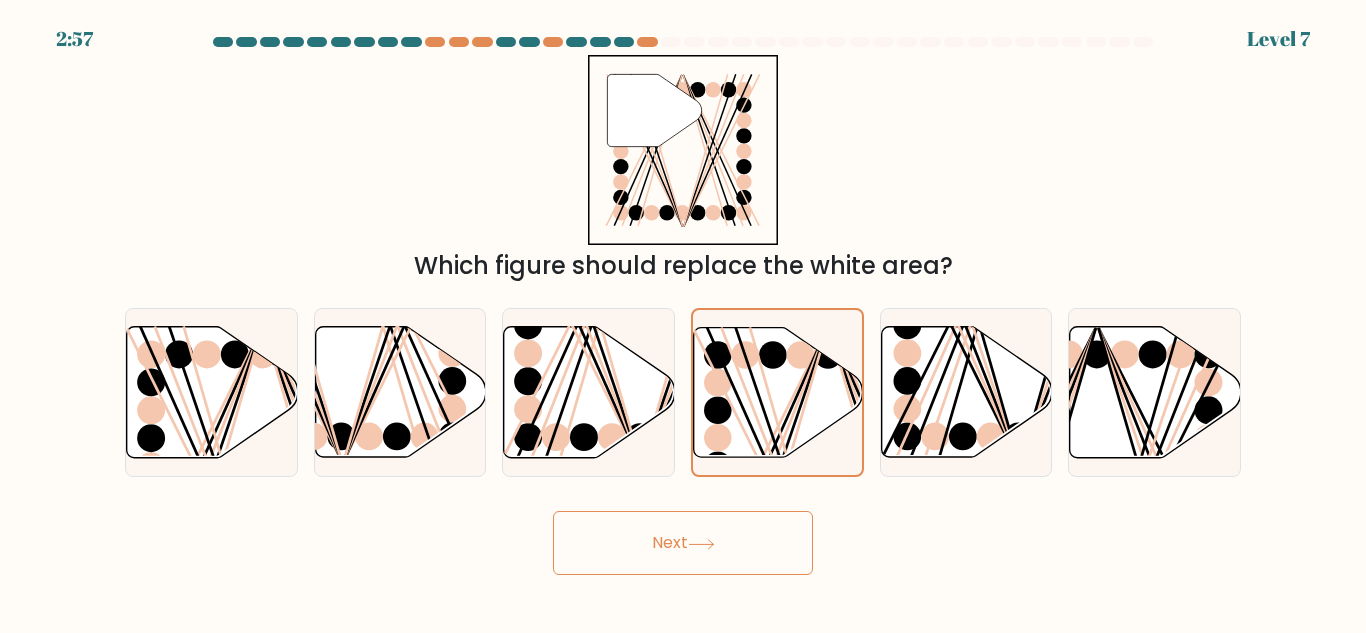 click on "Next" at bounding box center (683, 543) 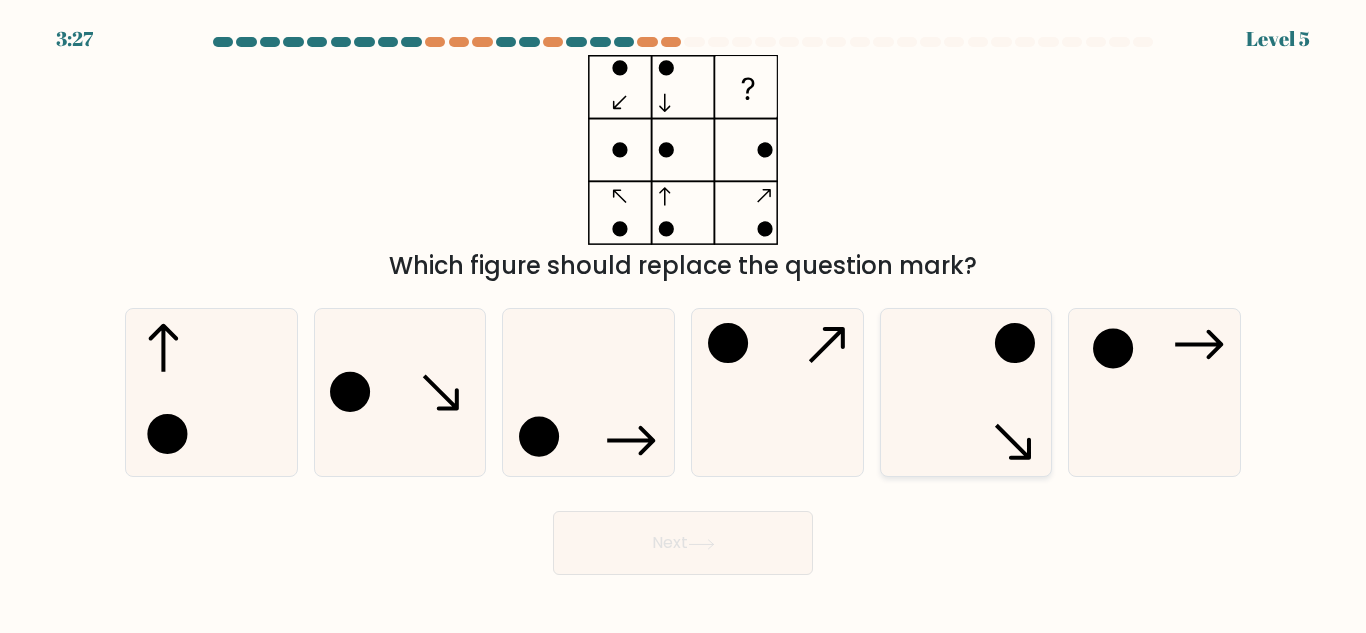 click 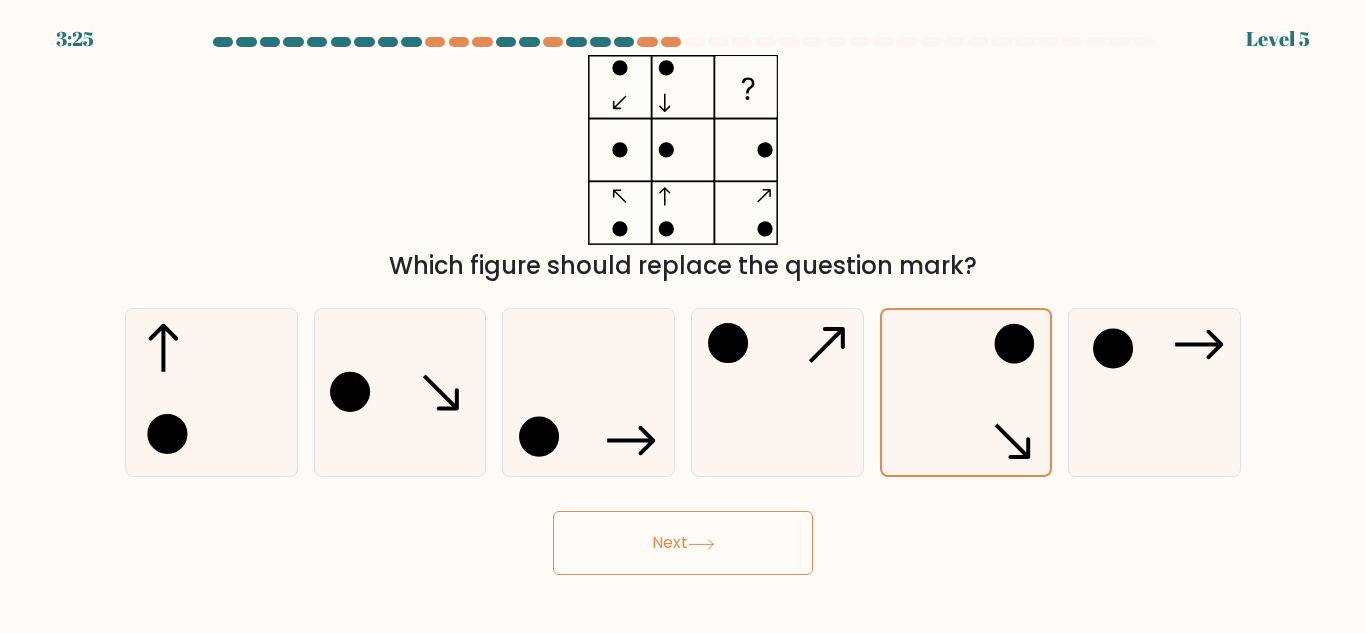 click on "Next" at bounding box center (683, 543) 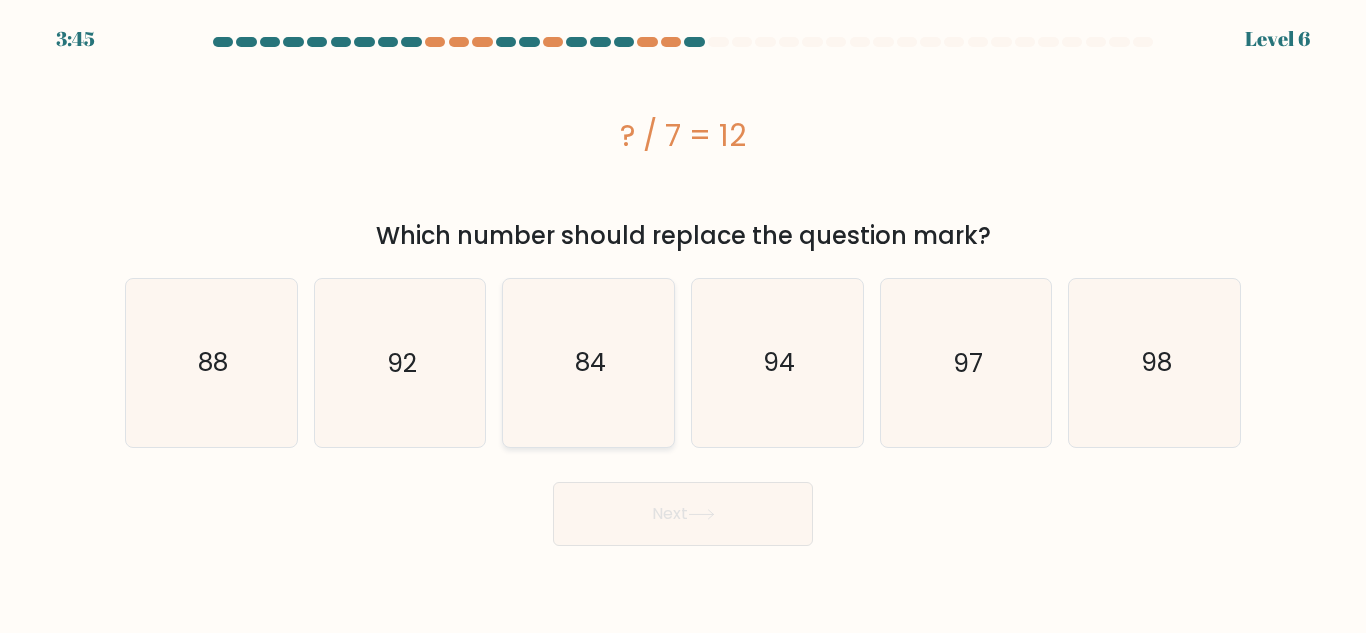 click on "84" 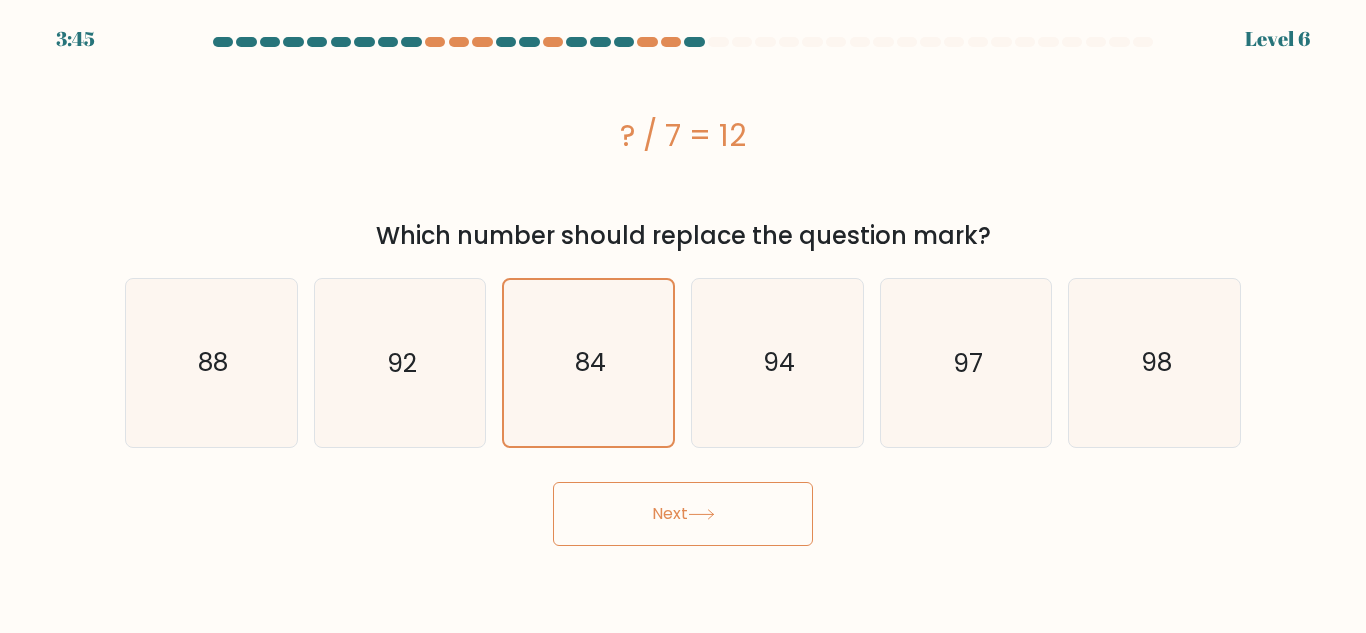 click on "Next" at bounding box center [683, 514] 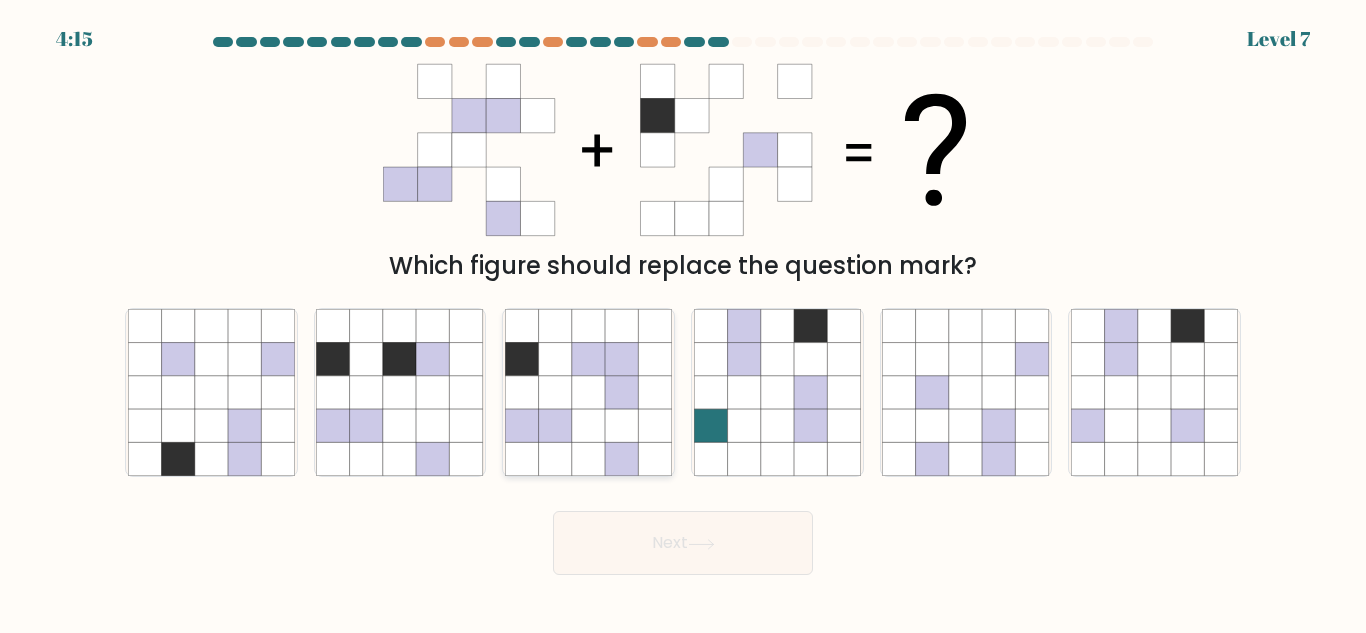 click 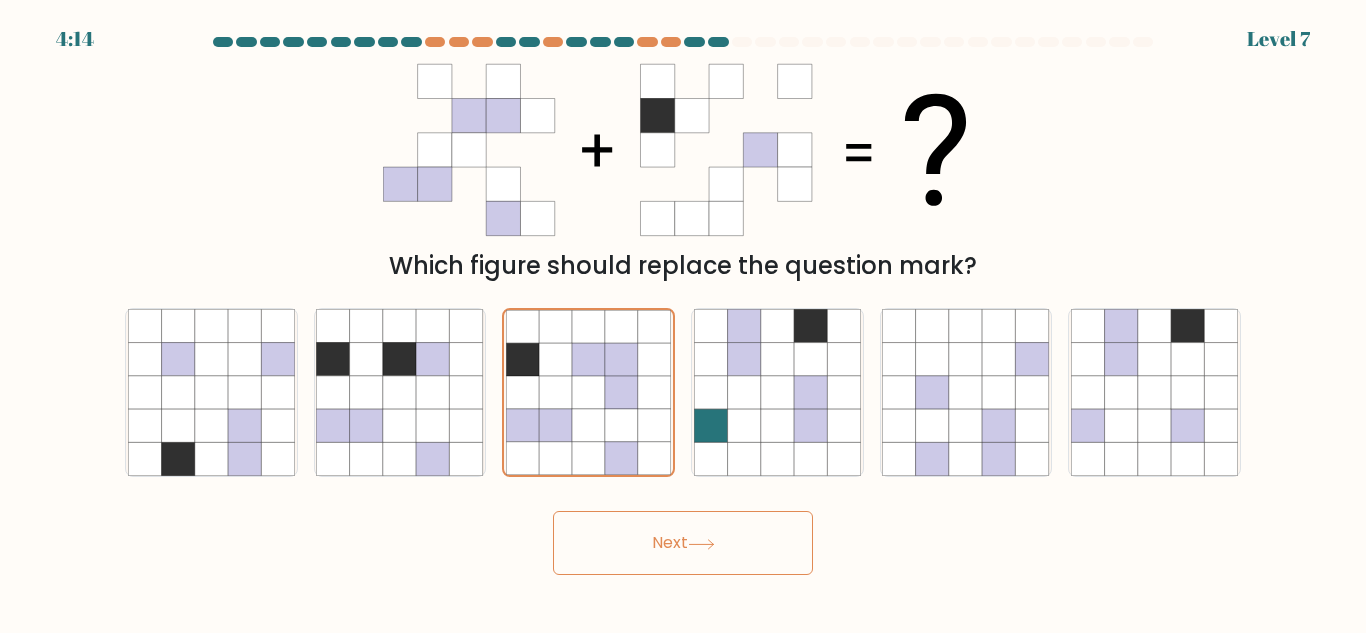 click on "Next" at bounding box center [683, 543] 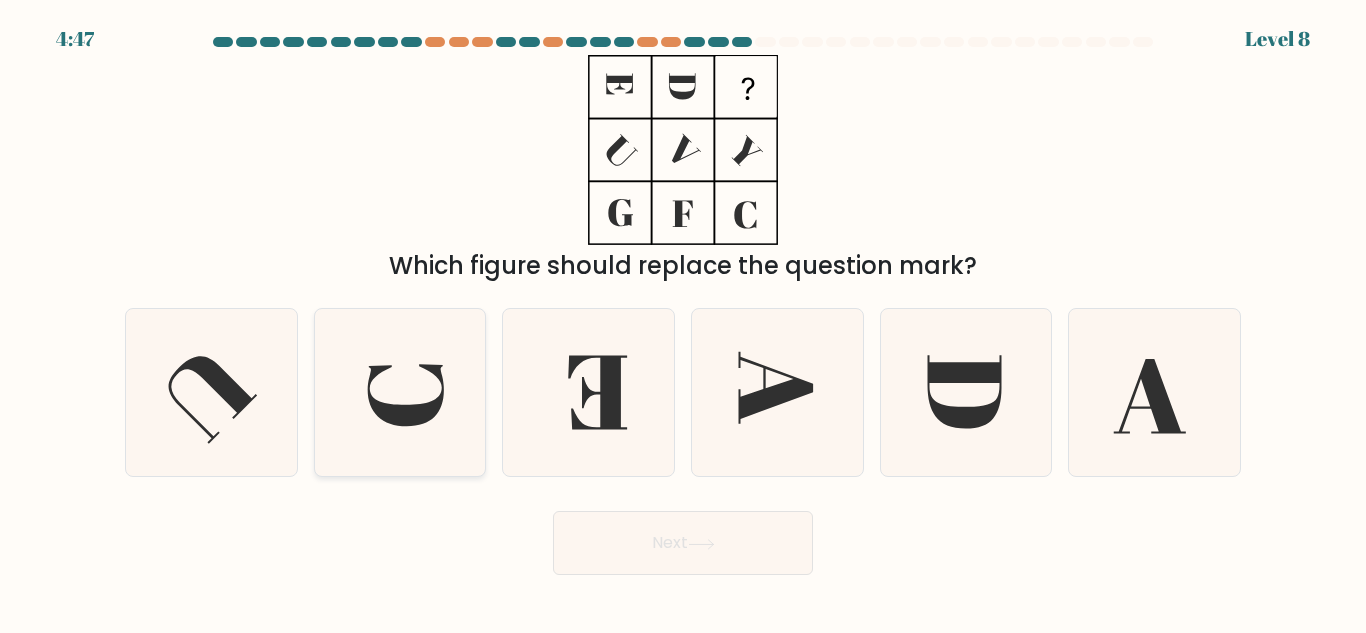 click 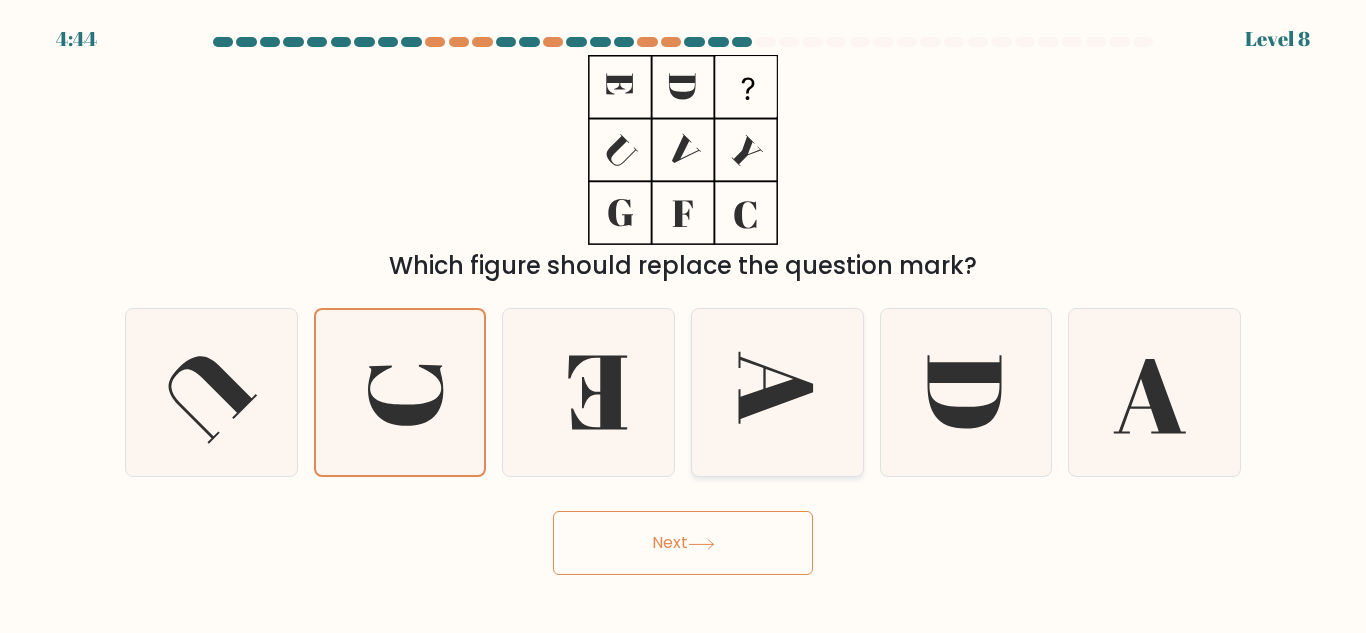 click 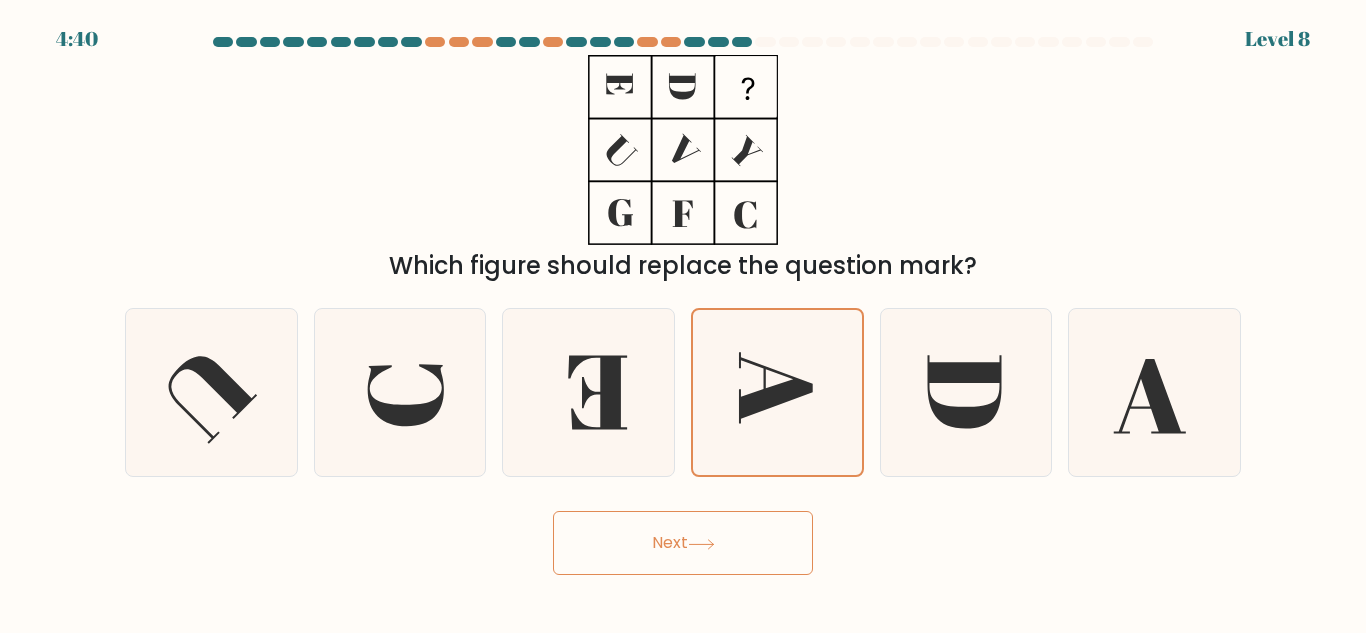 click on "Next" at bounding box center [683, 543] 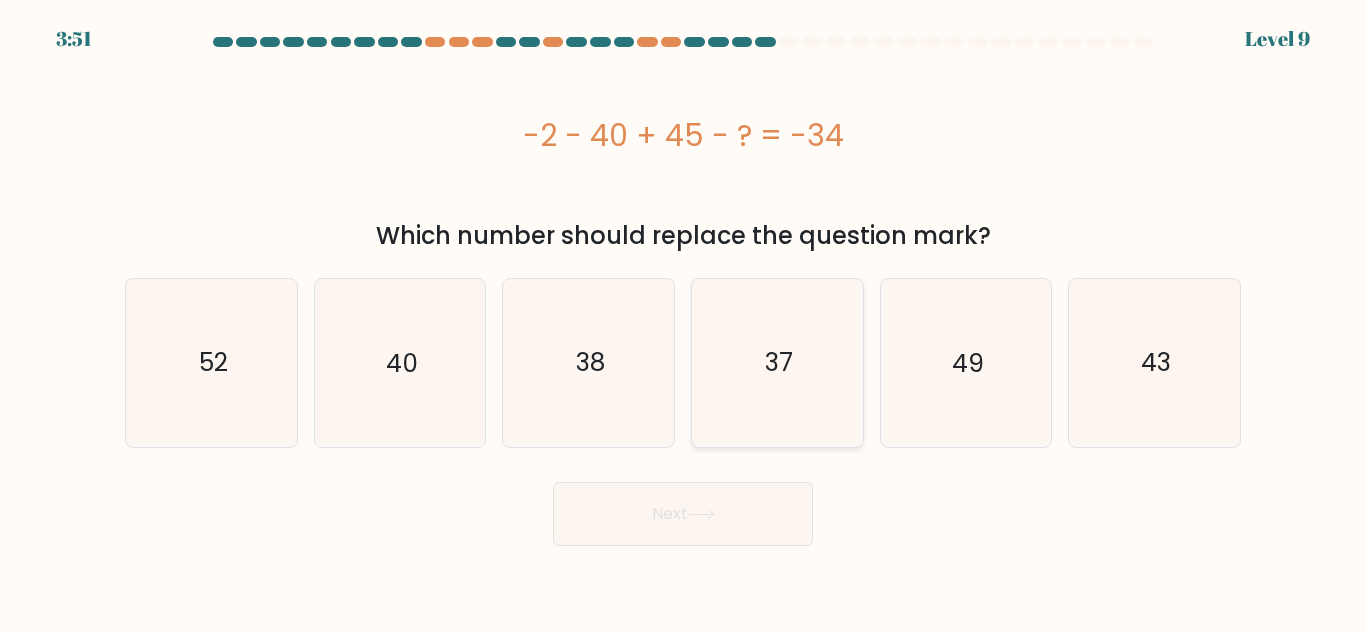 click on "37" 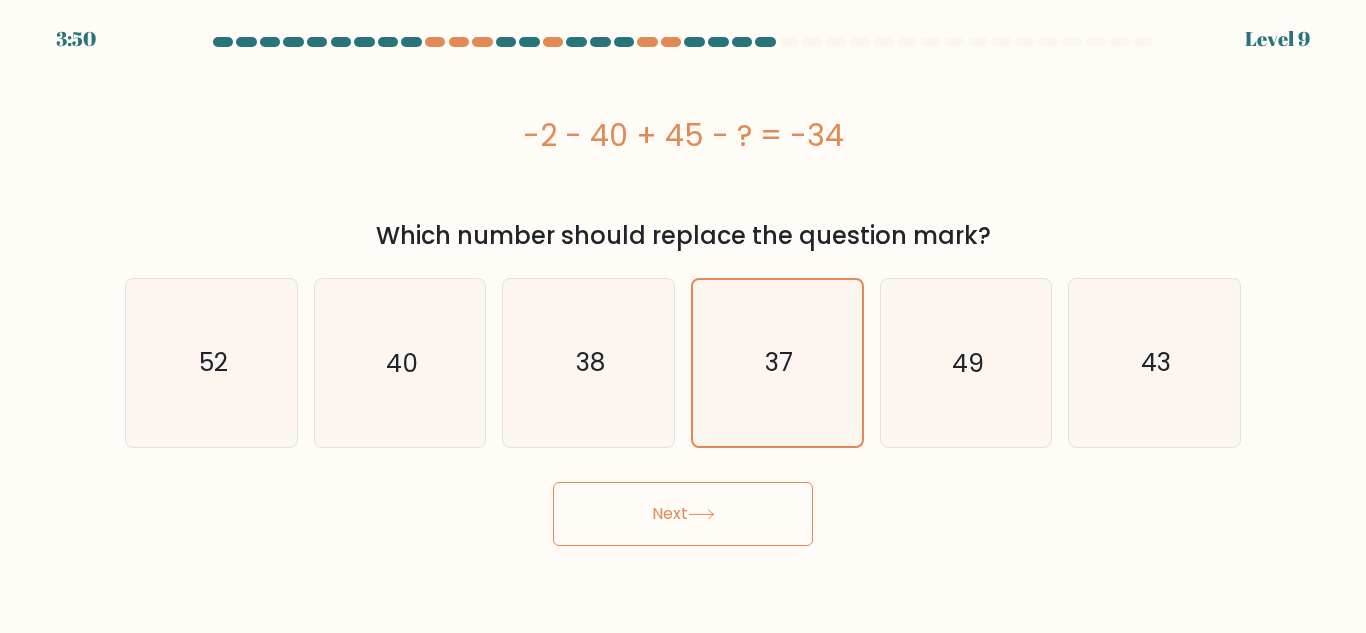 click on "Next" at bounding box center (683, 514) 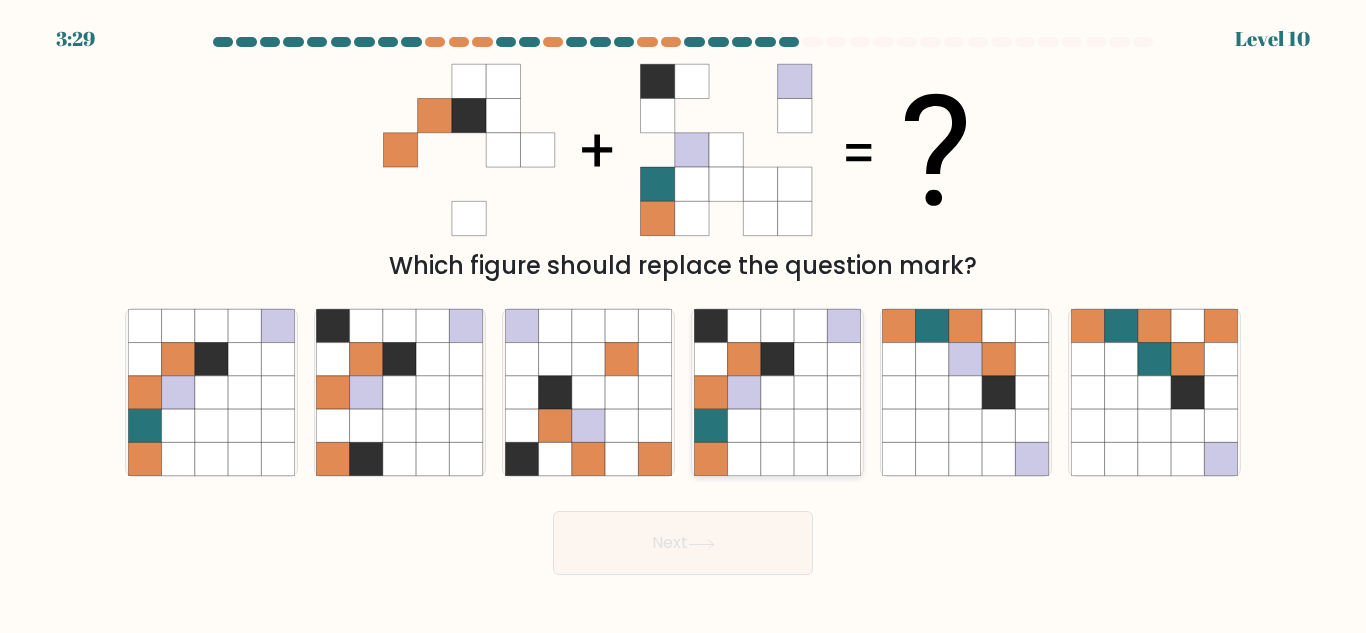 click 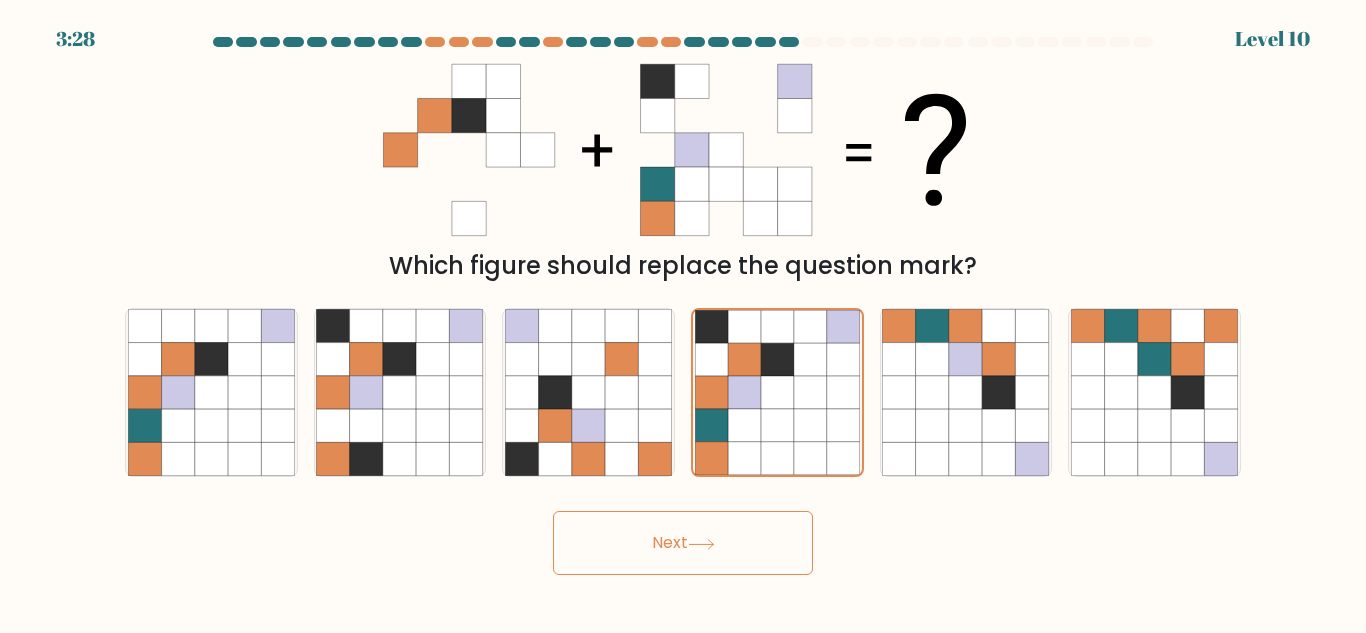 click 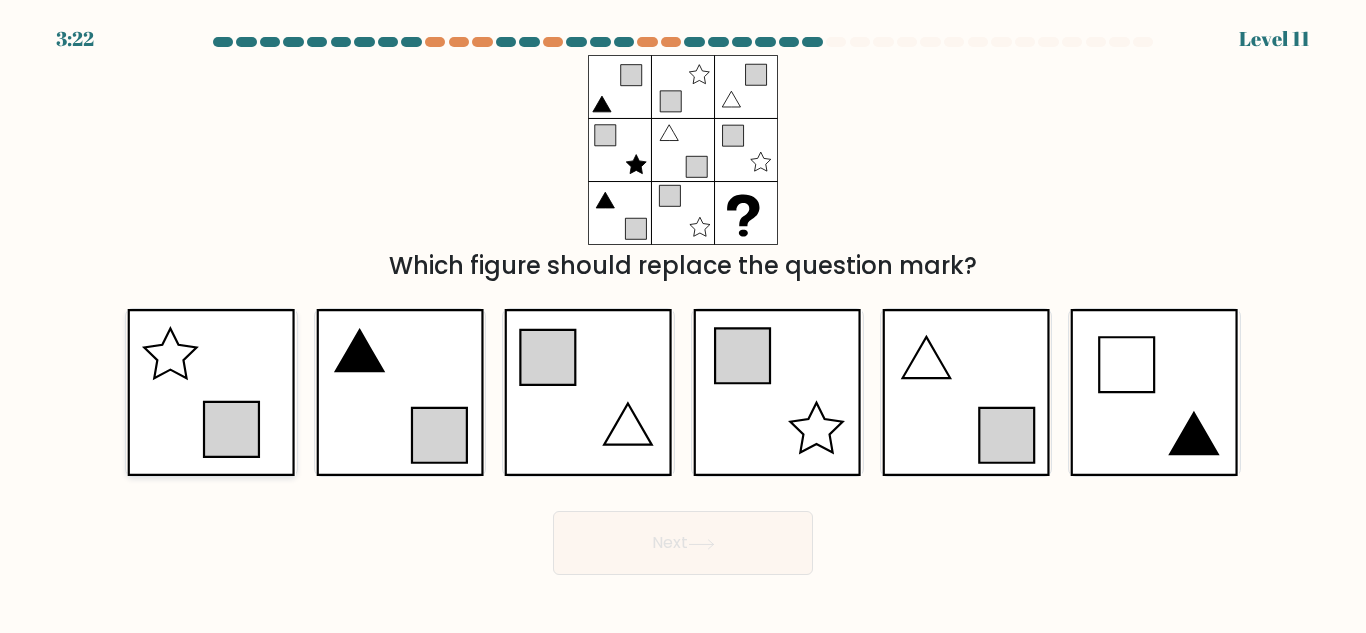 click 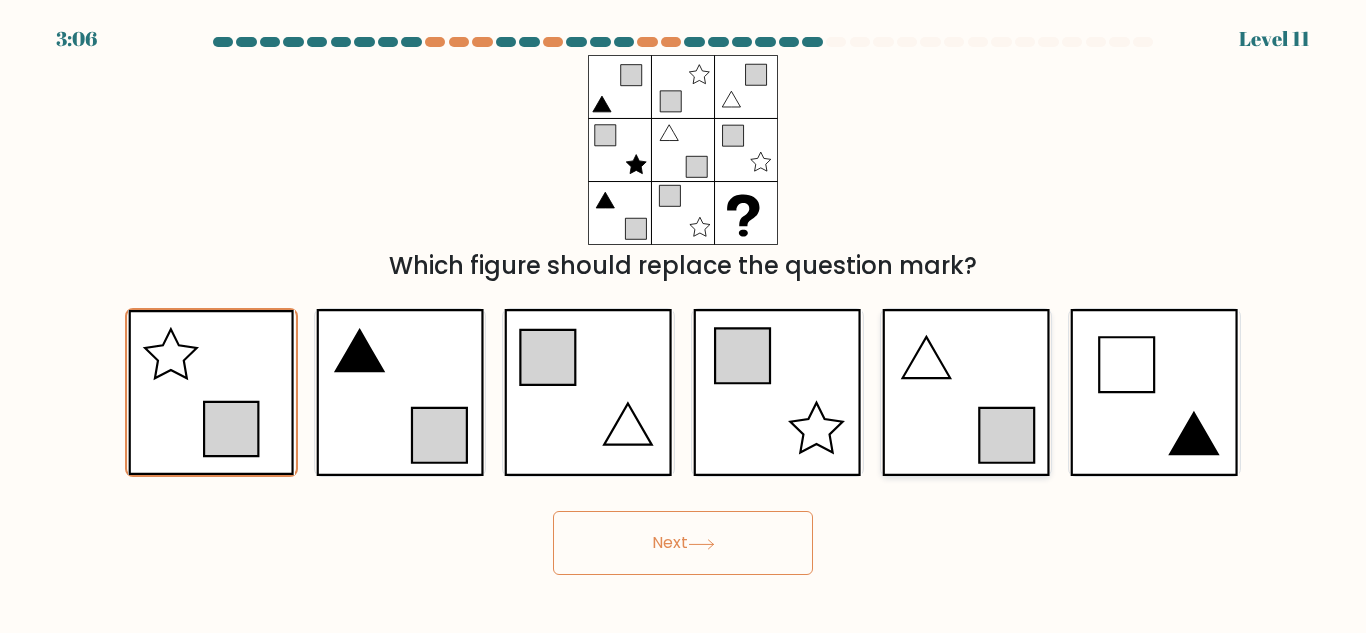 click 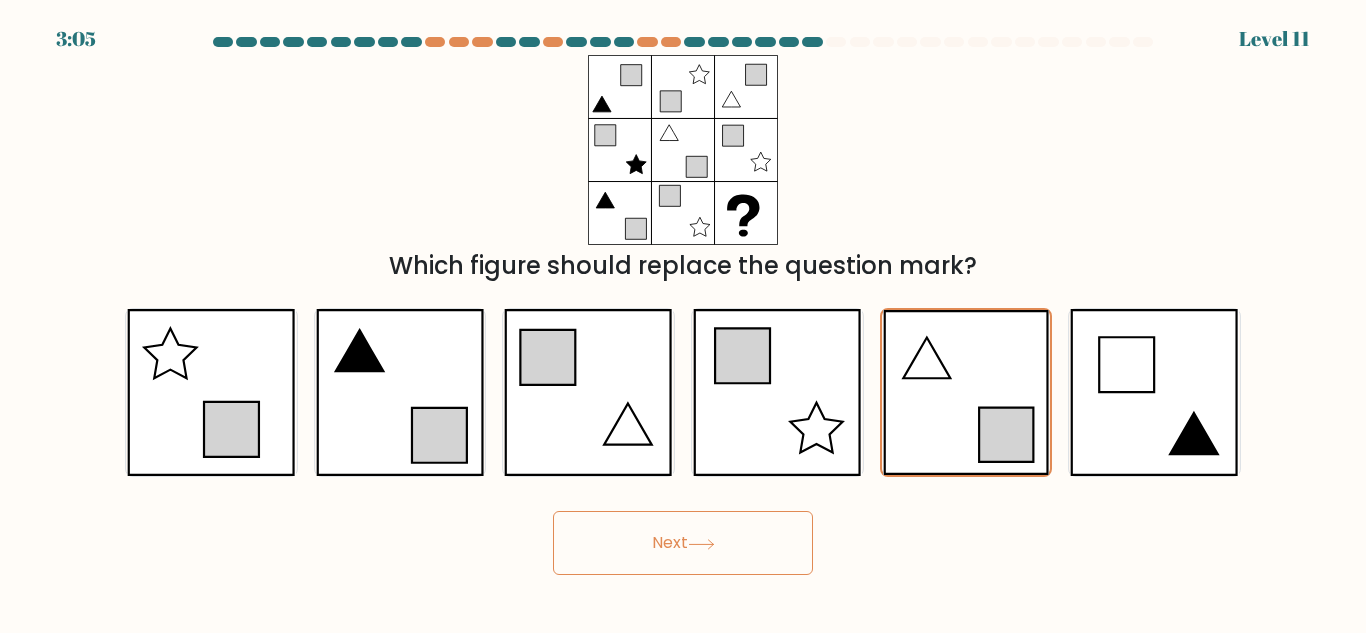 click 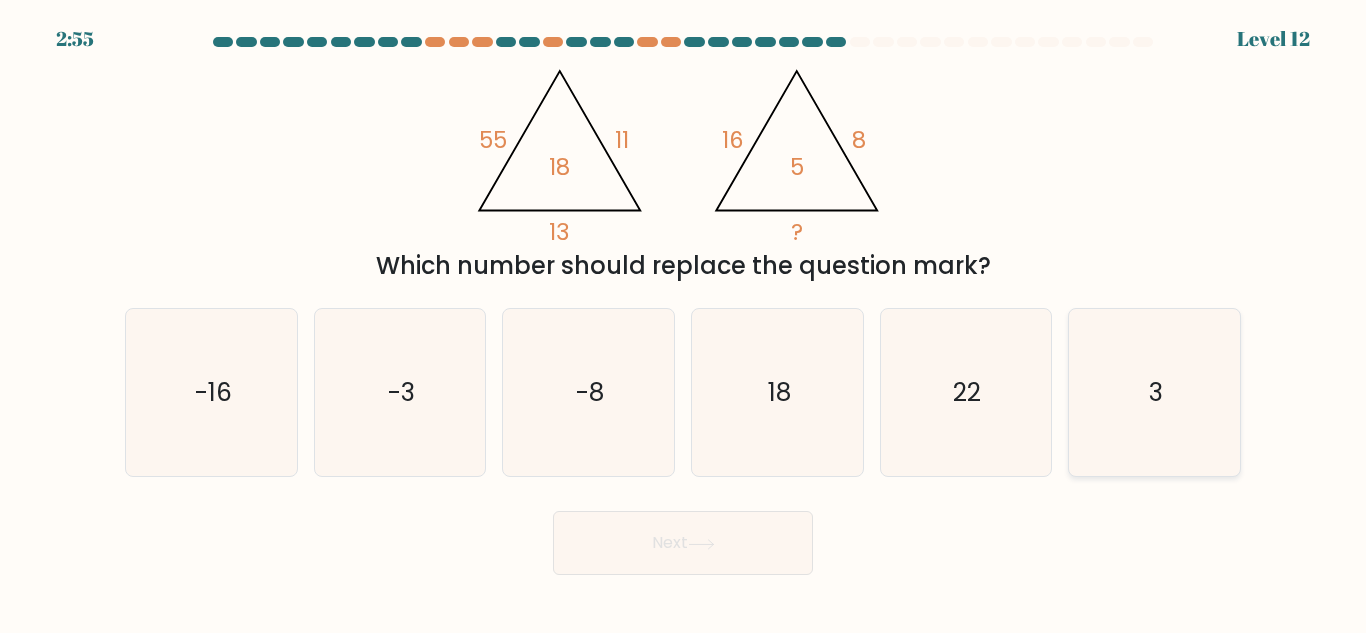 click on "3" 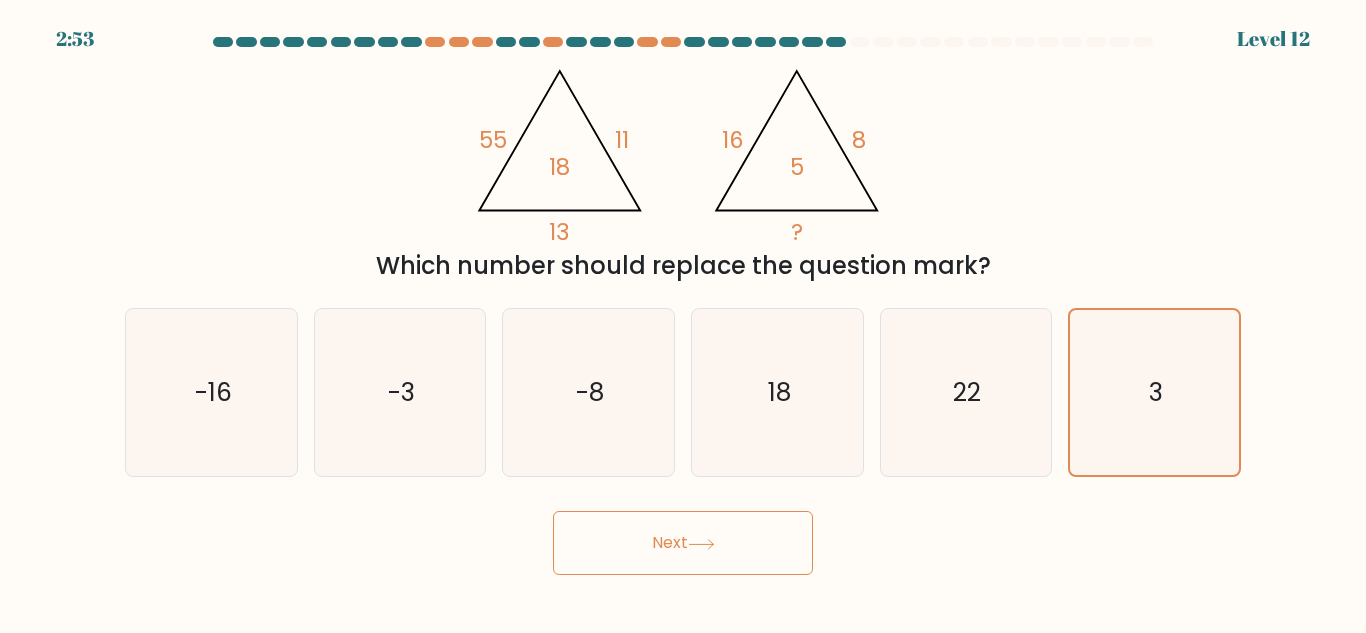 click on "Next" at bounding box center [683, 543] 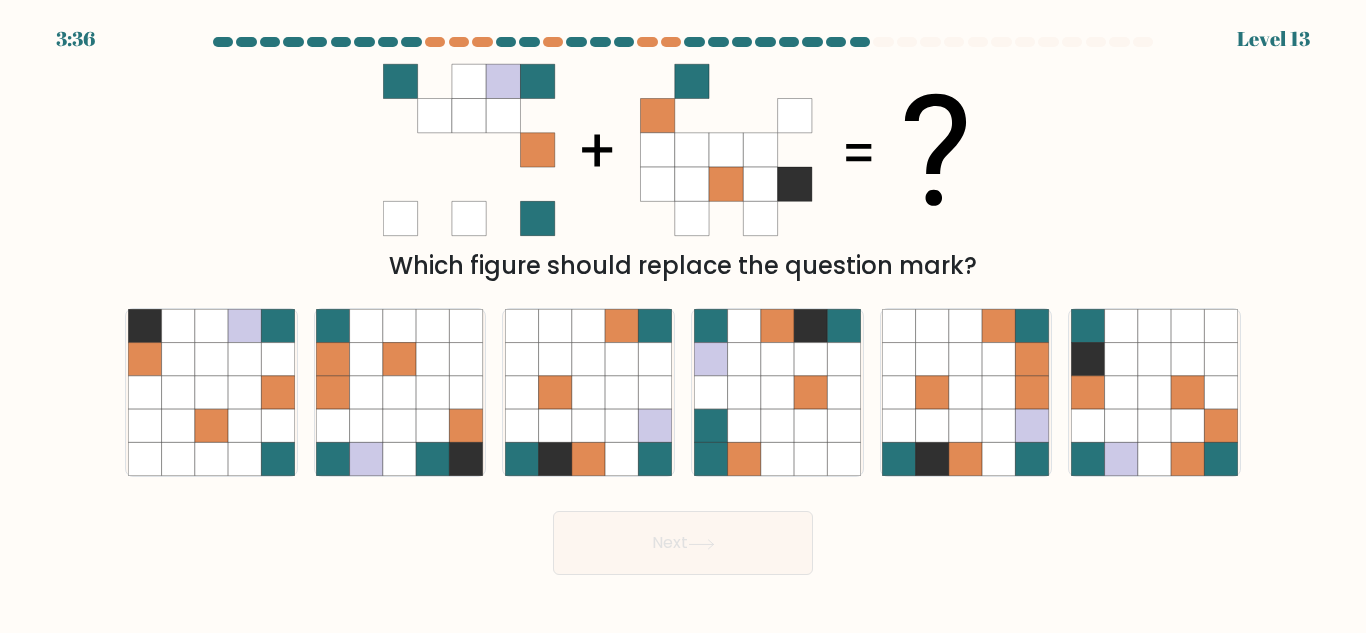drag, startPoint x: 688, startPoint y: 533, endPoint x: 729, endPoint y: 226, distance: 309.72568 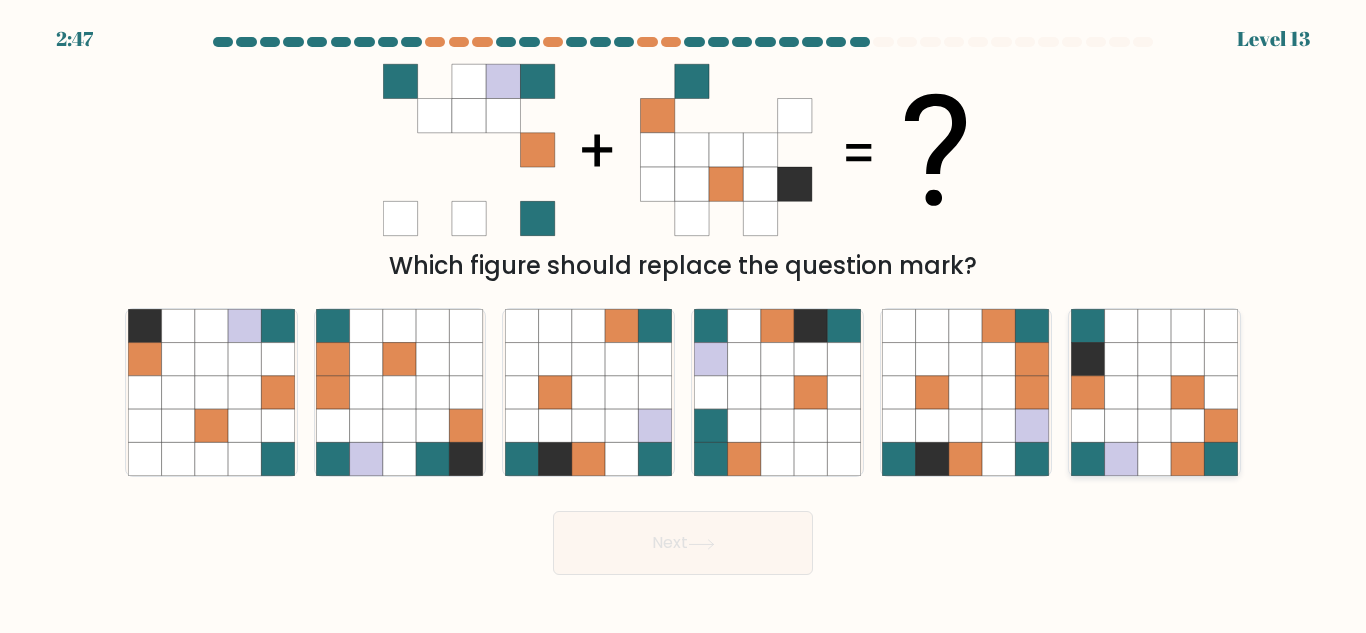 click 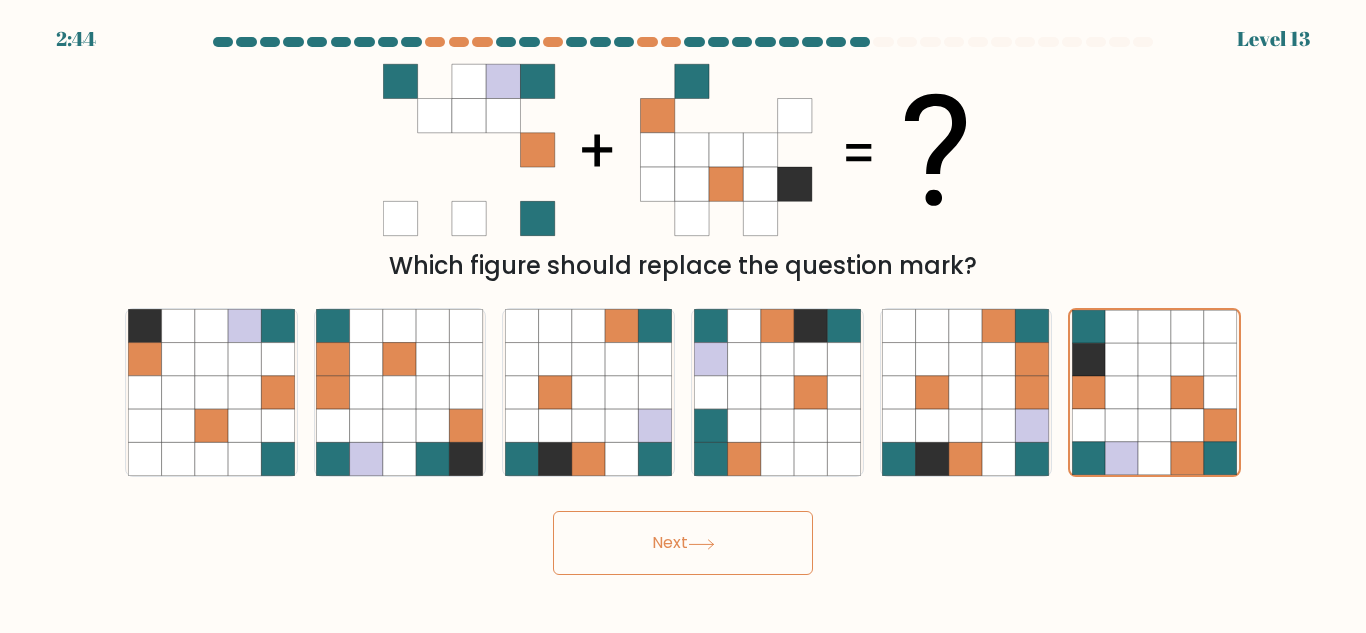 click on "Next" at bounding box center (683, 543) 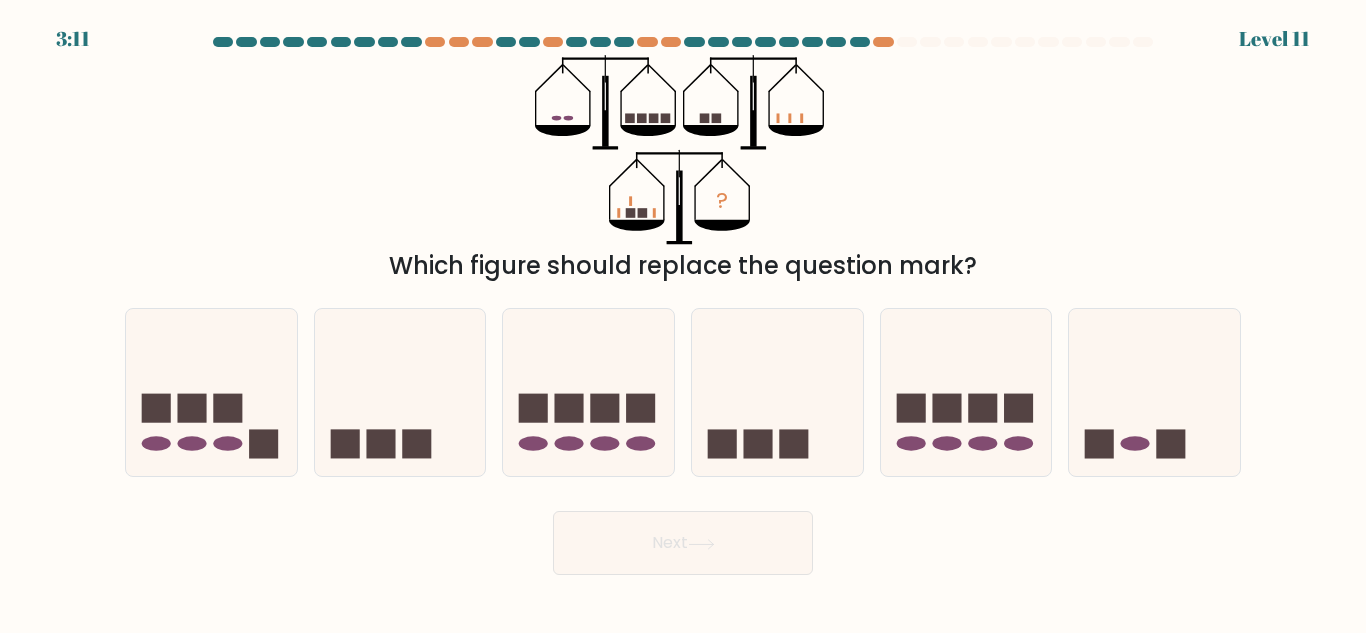 click on "?" 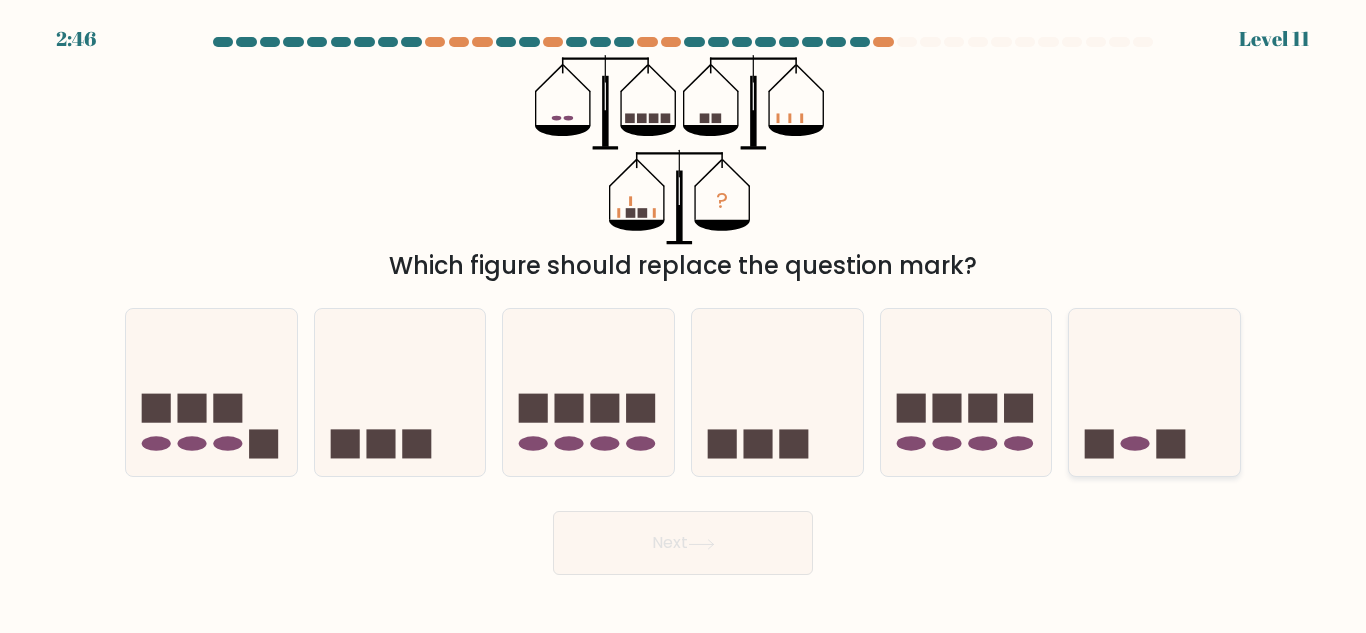 click 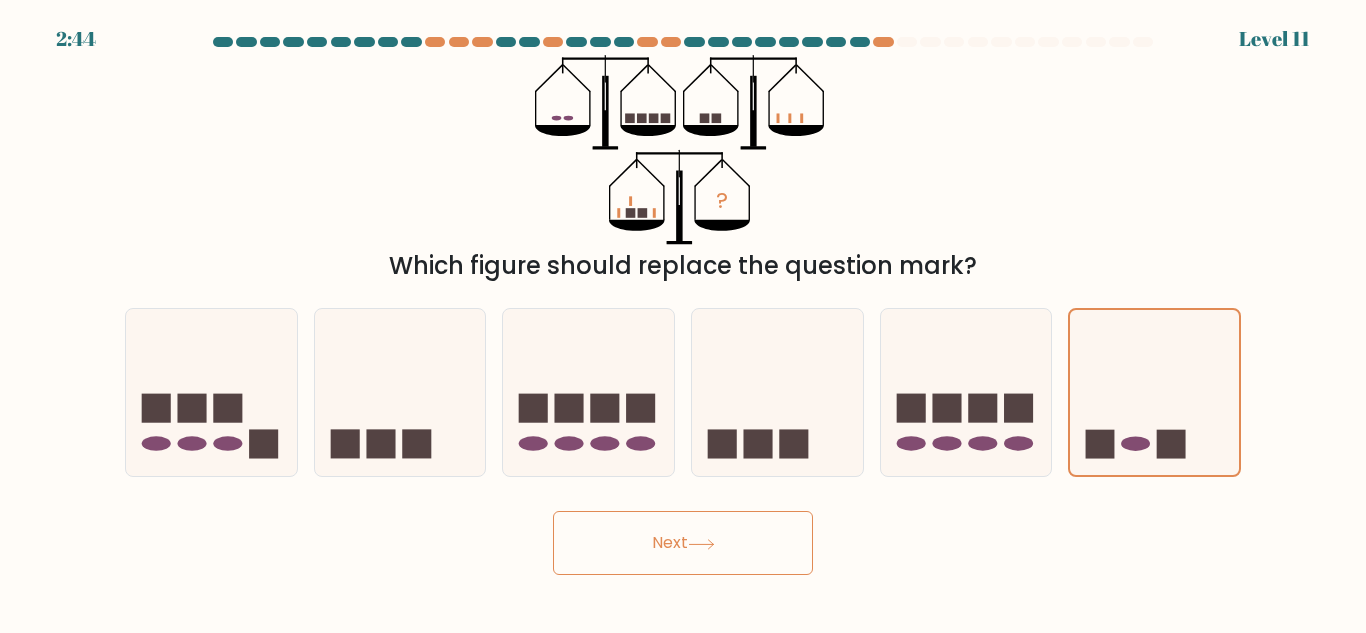 click on "Next" at bounding box center (683, 543) 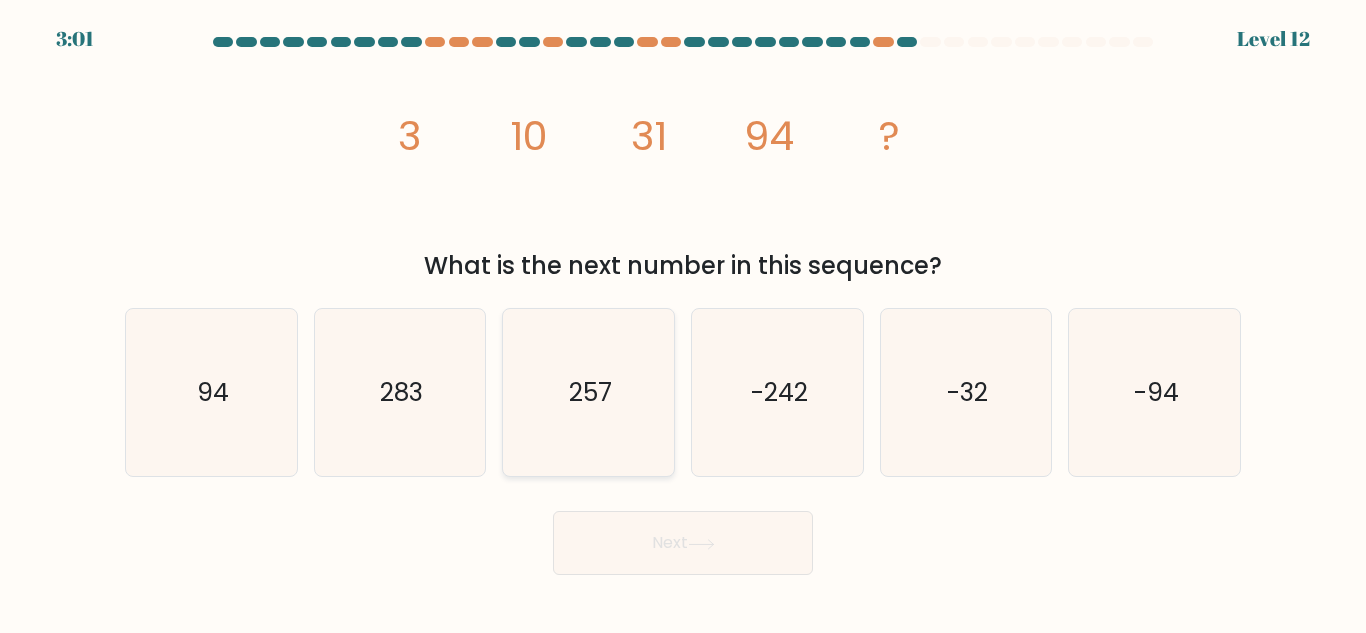 click on "257" 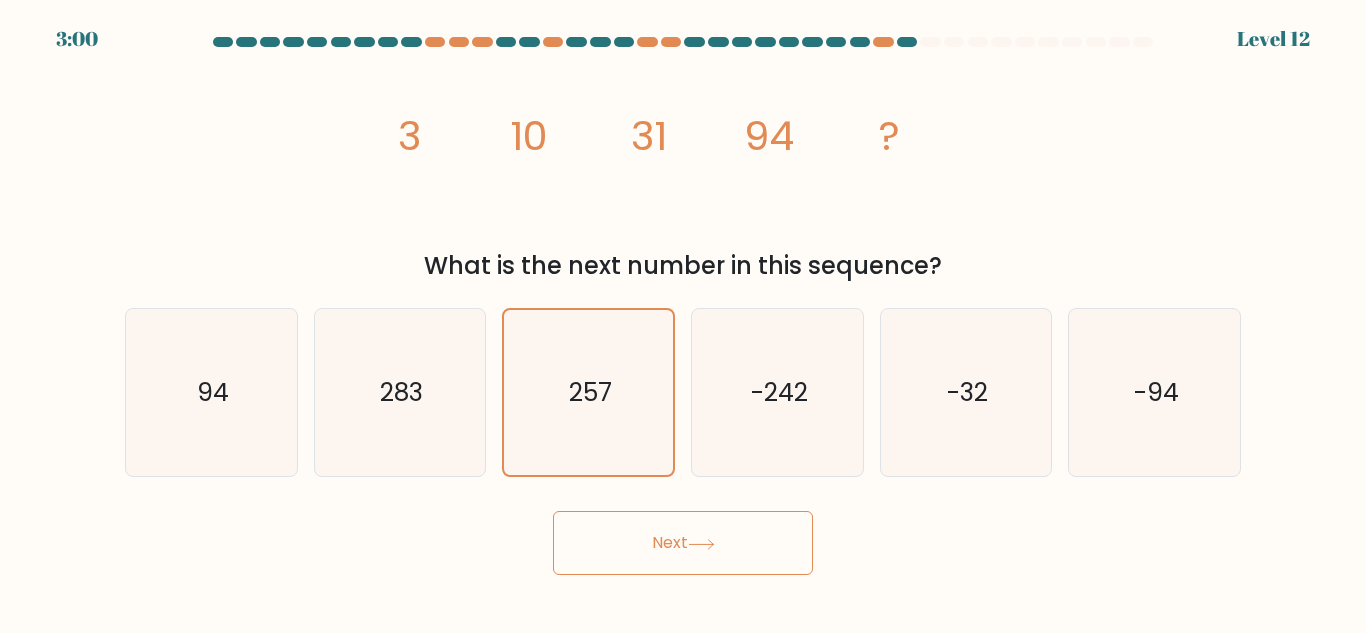 click on "Next" at bounding box center [683, 543] 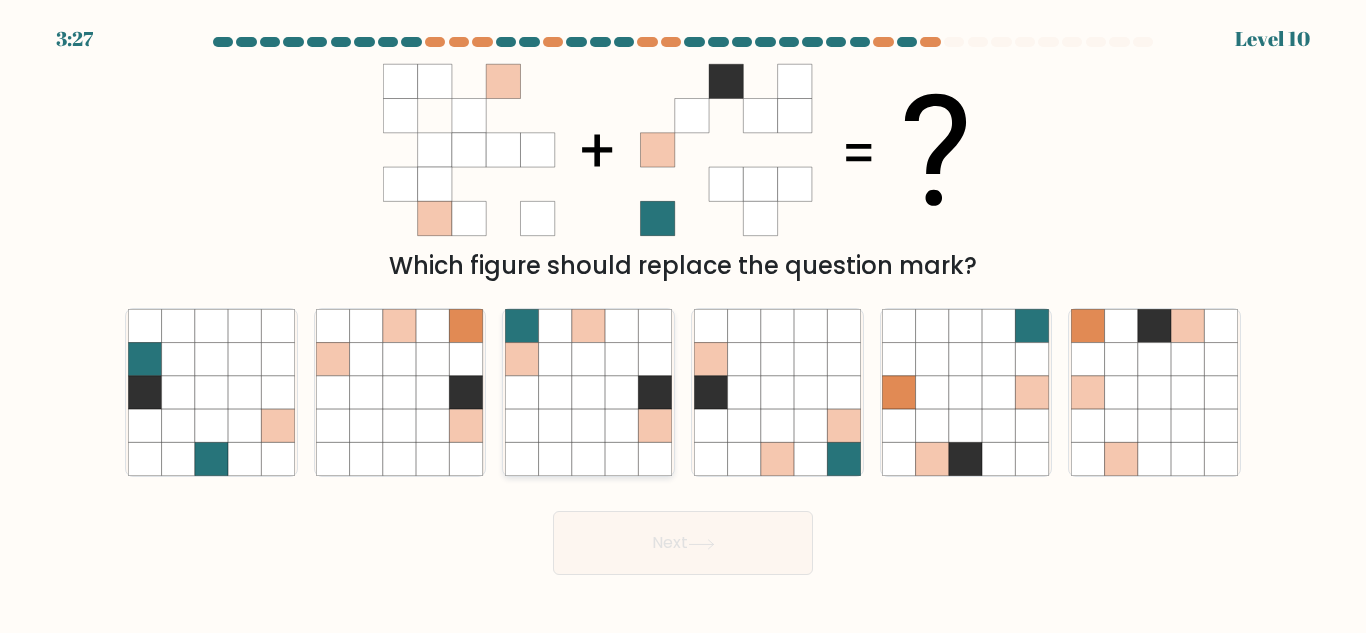 click 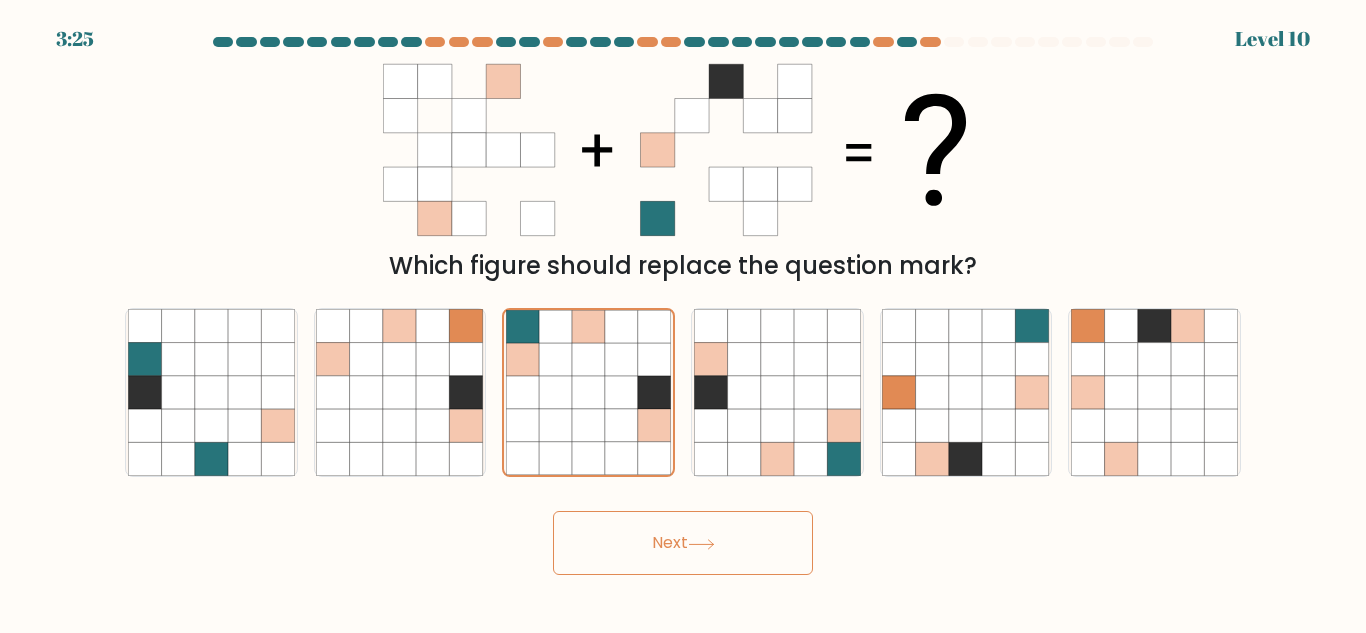 click 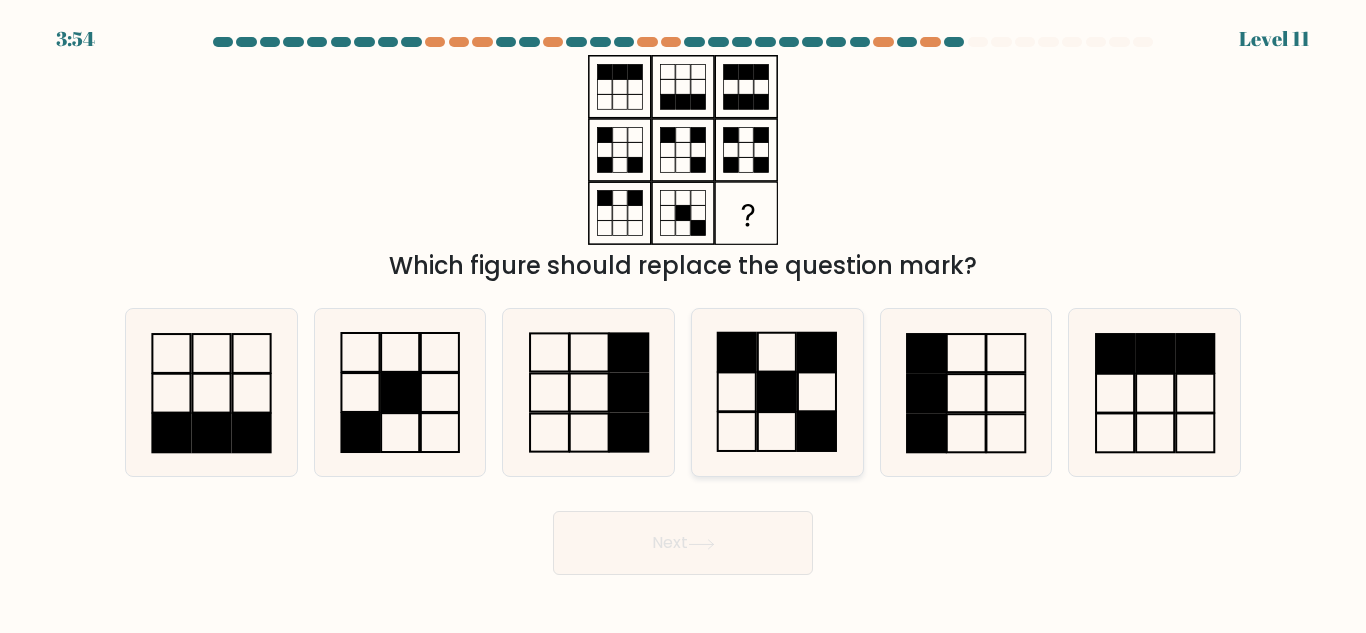 click 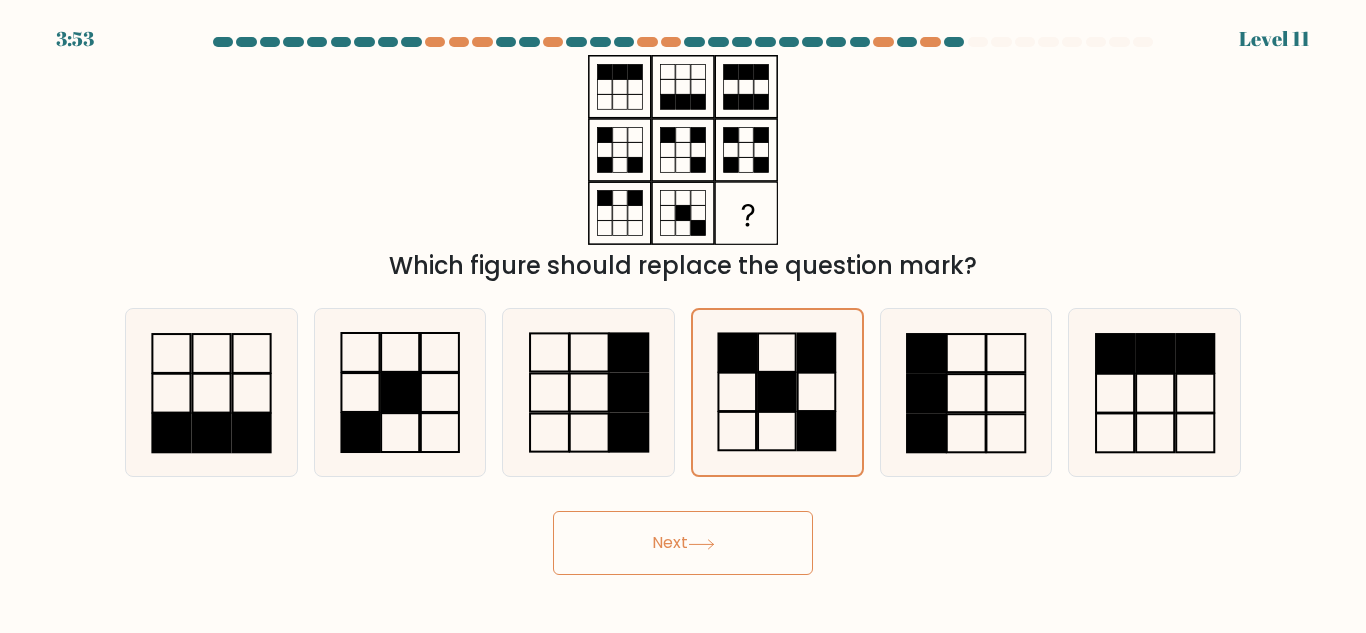 click on "Next" at bounding box center (683, 543) 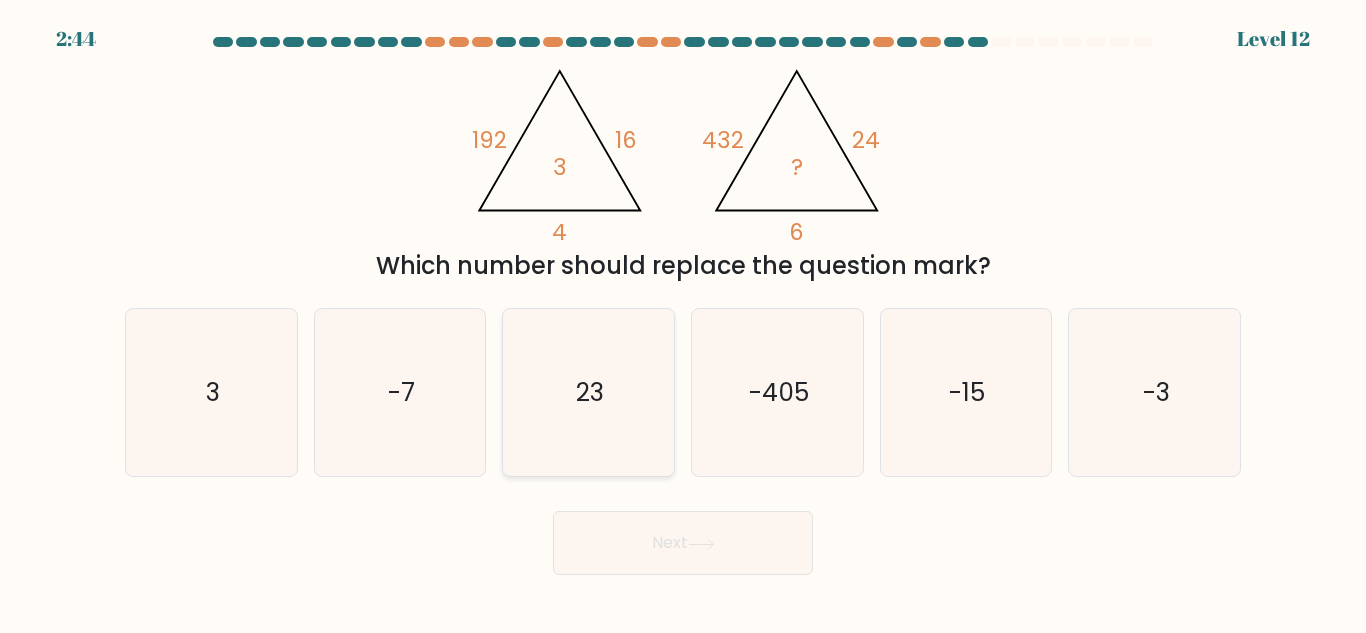 click on "23" 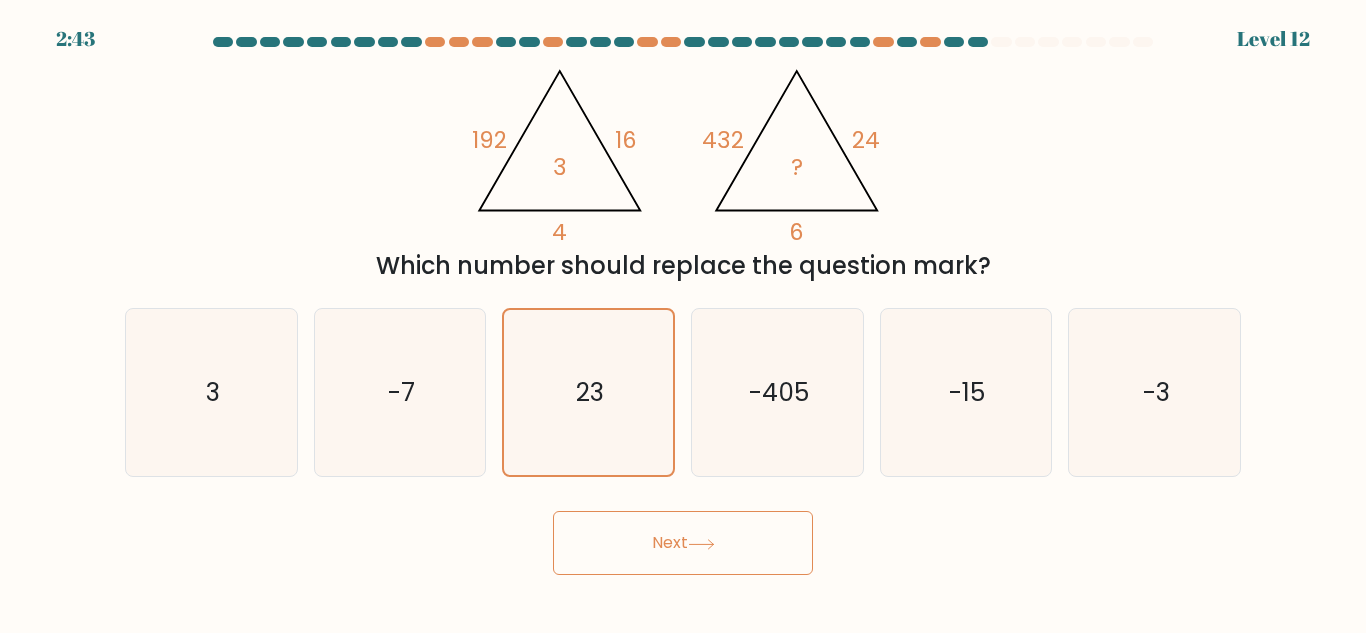 click on "Next" at bounding box center [683, 543] 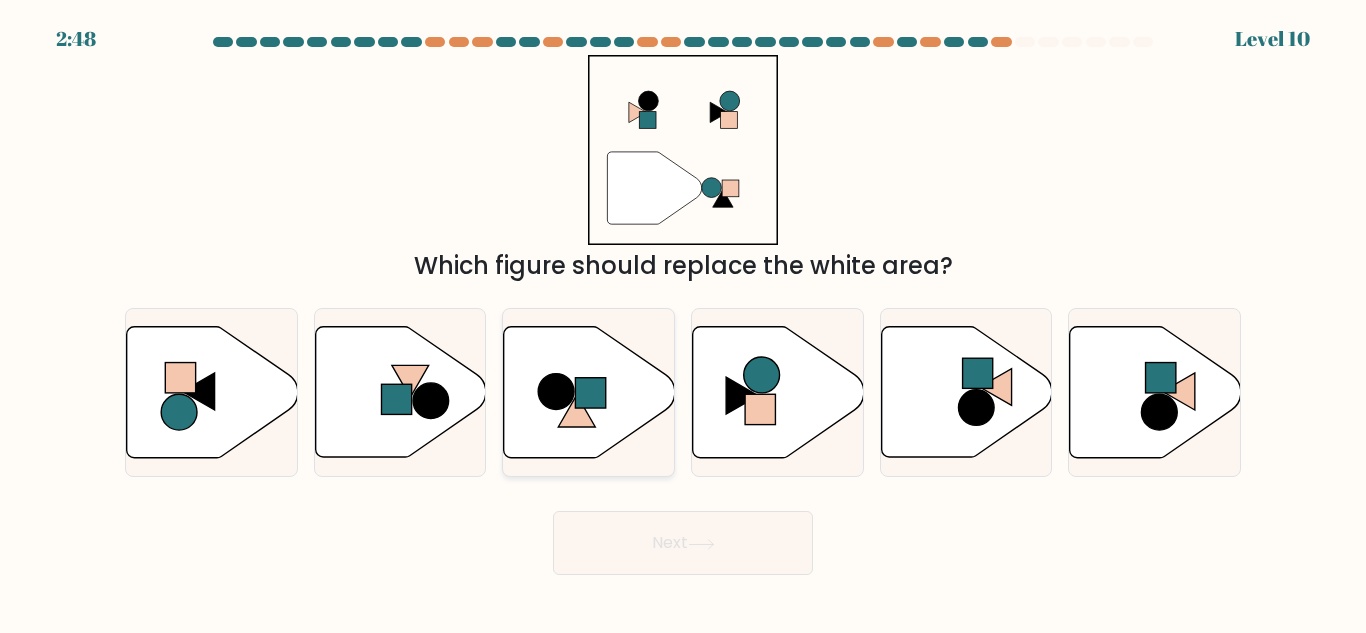 click 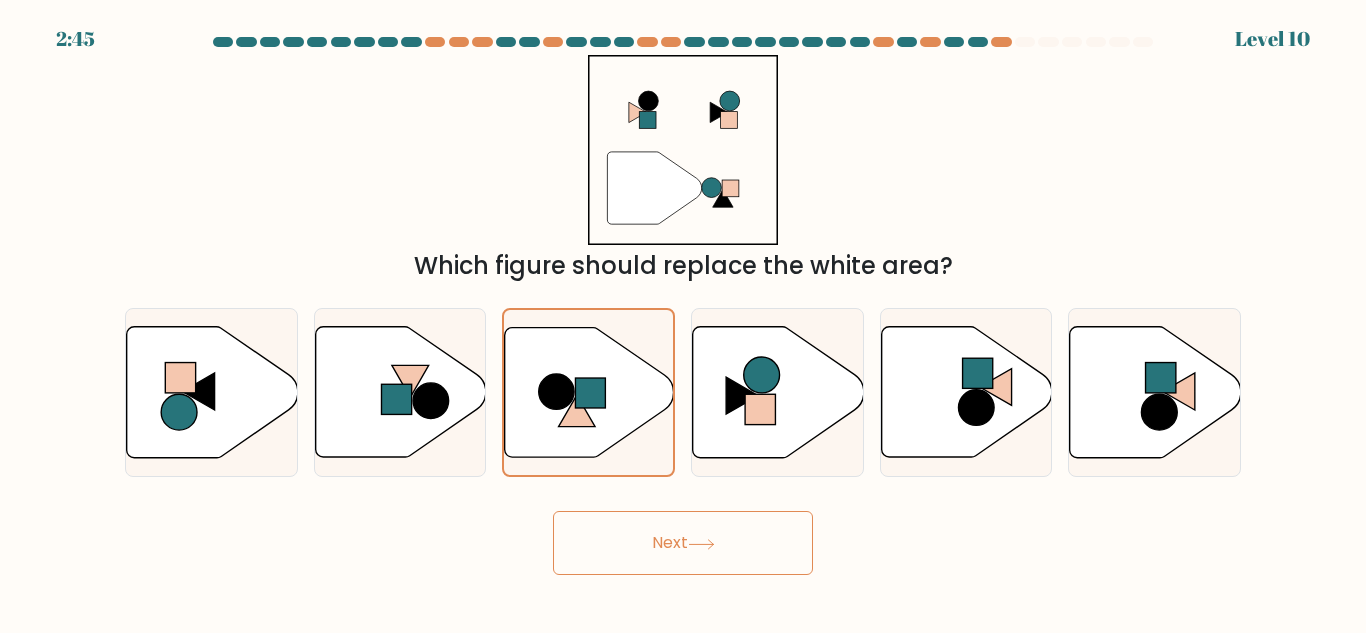 click on "Next" at bounding box center (683, 543) 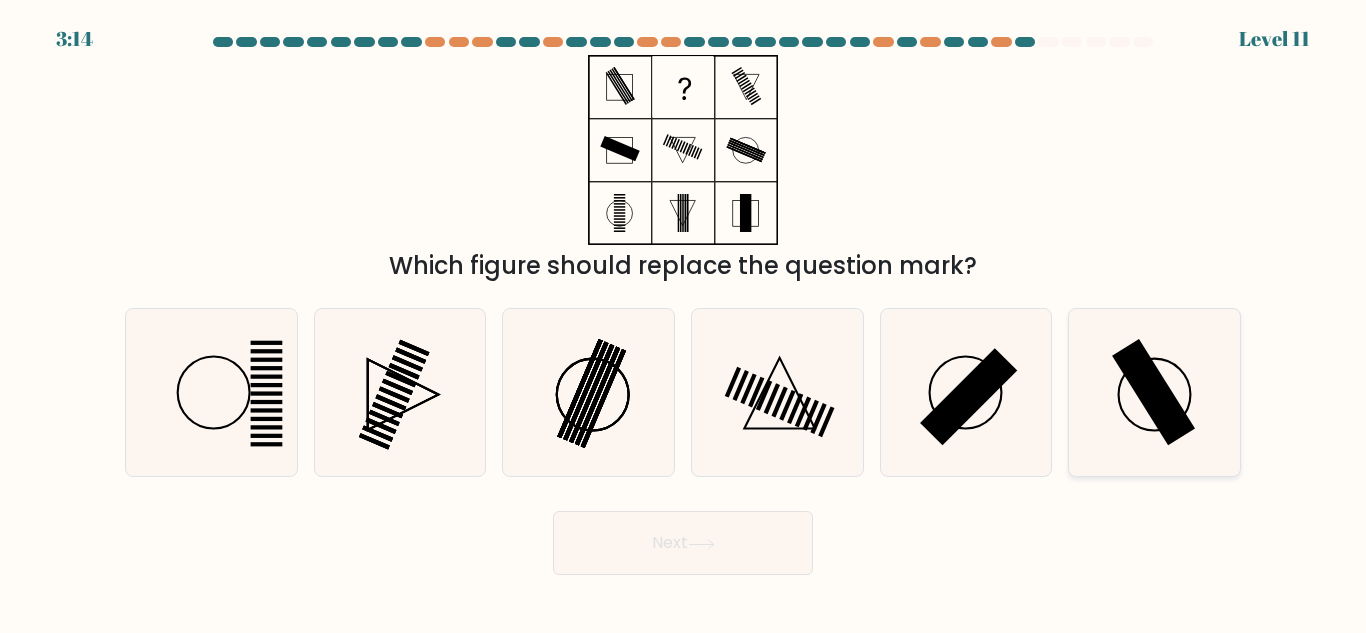 click 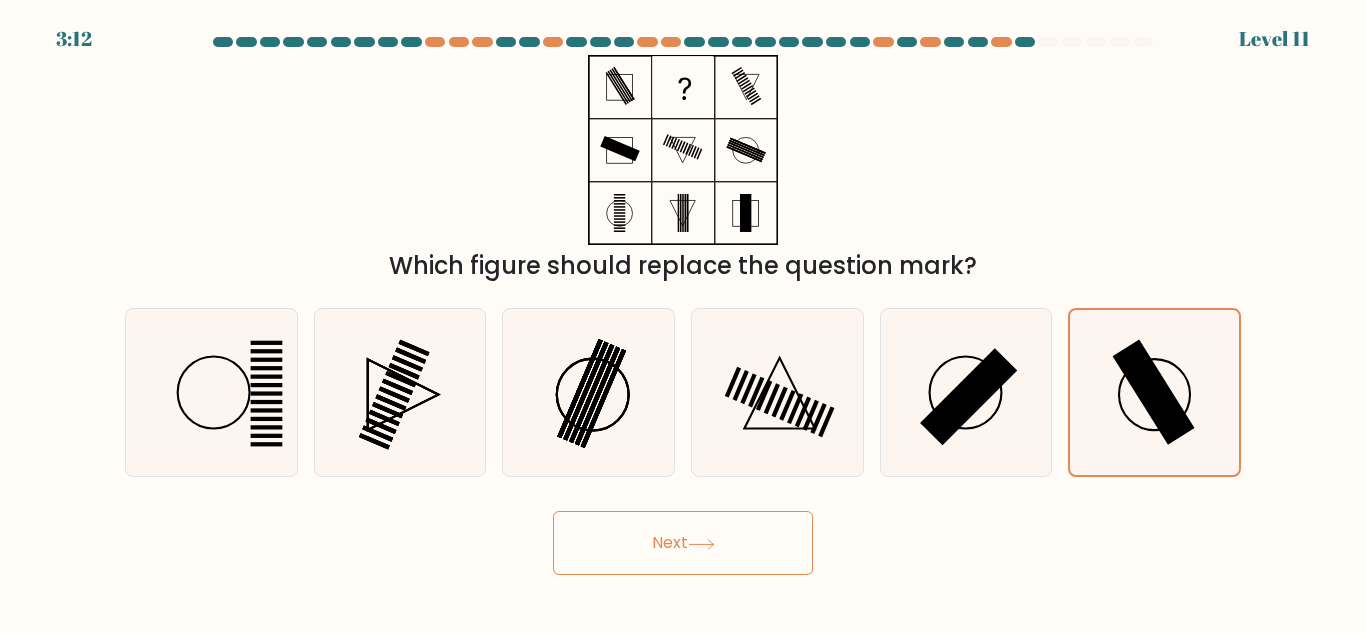click on "Next" at bounding box center [683, 543] 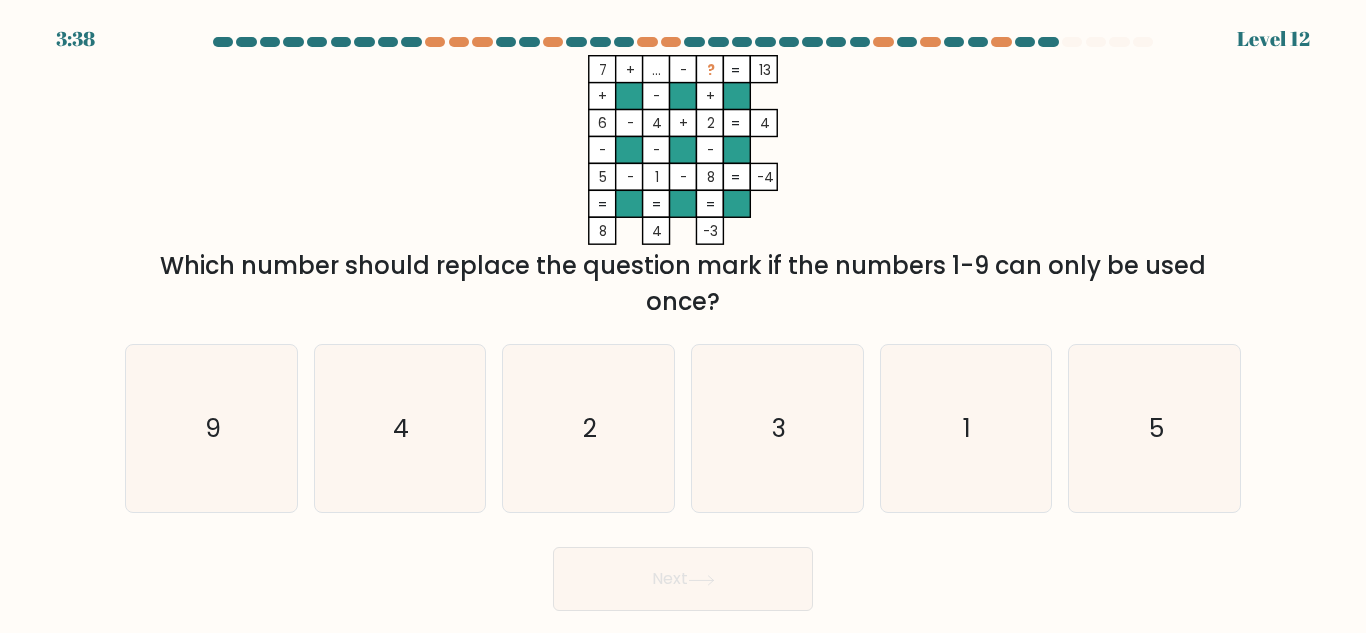 drag, startPoint x: 609, startPoint y: 129, endPoint x: 622, endPoint y: 185, distance: 57.48913 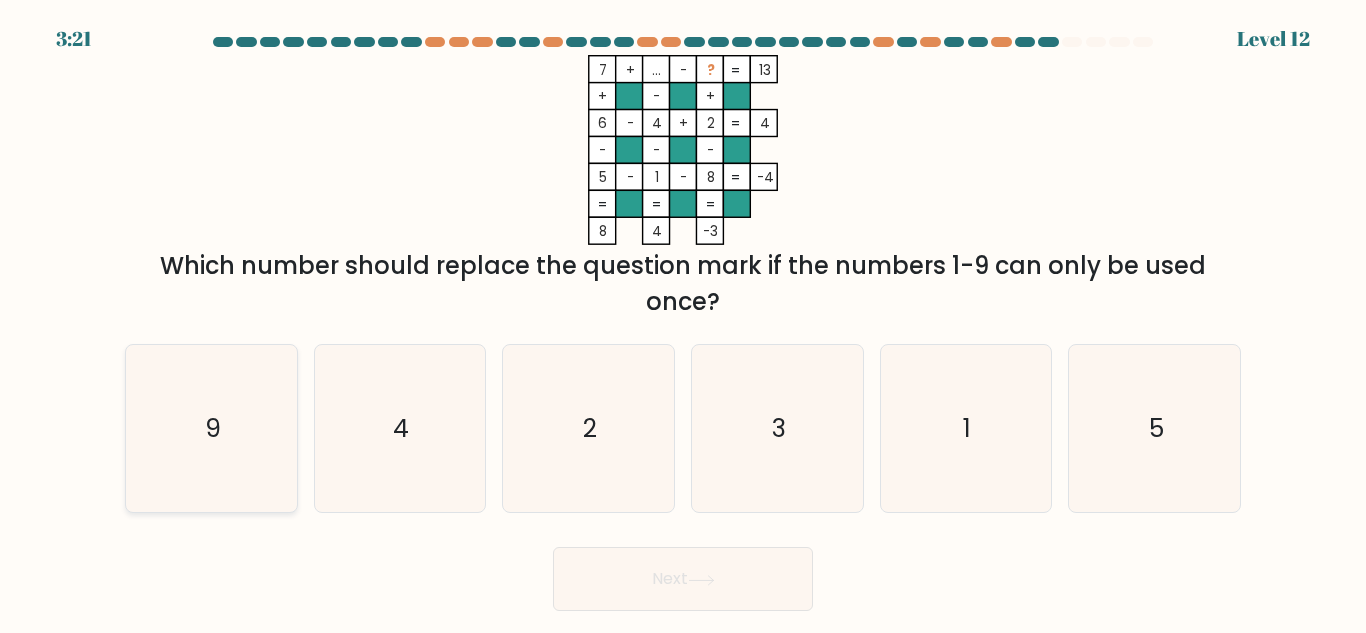 click on "9" 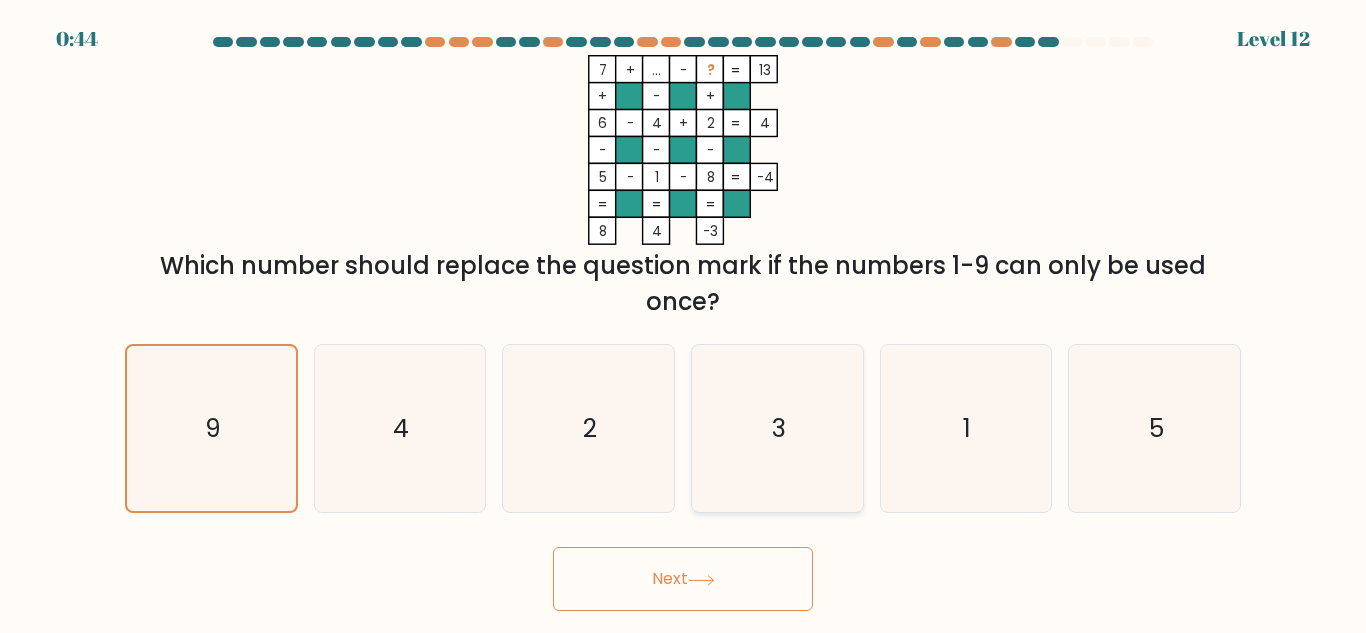 click on "3" 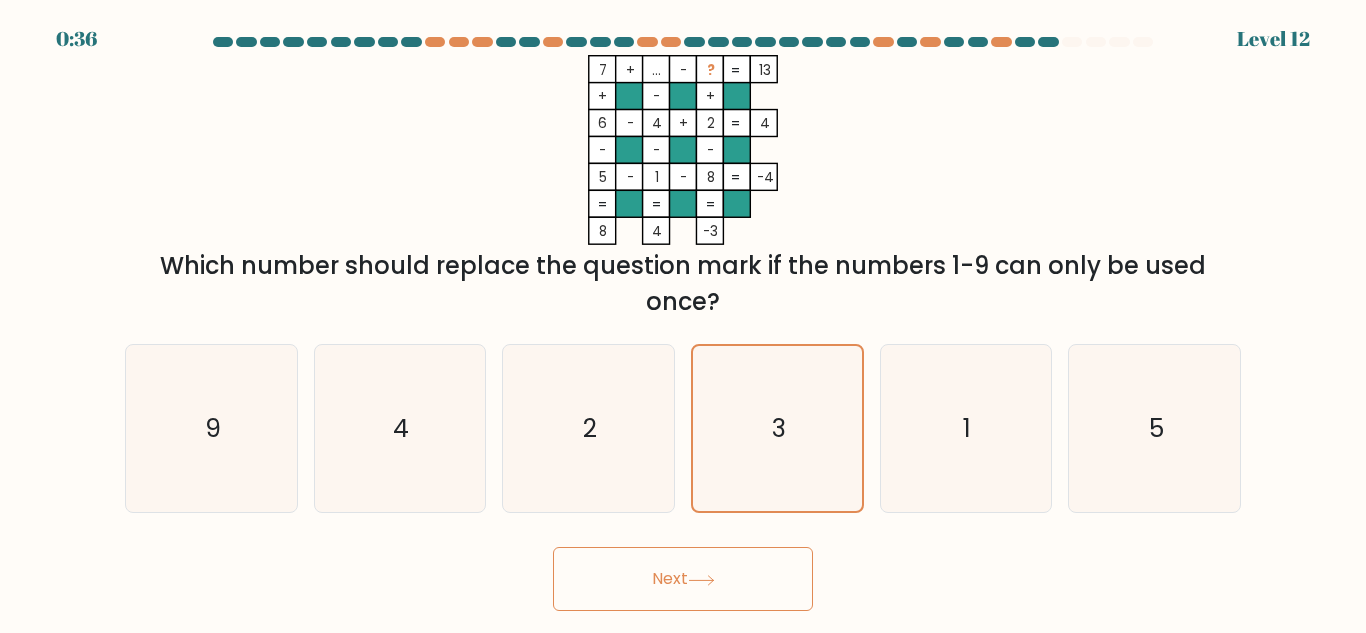 click on "Next" at bounding box center [683, 579] 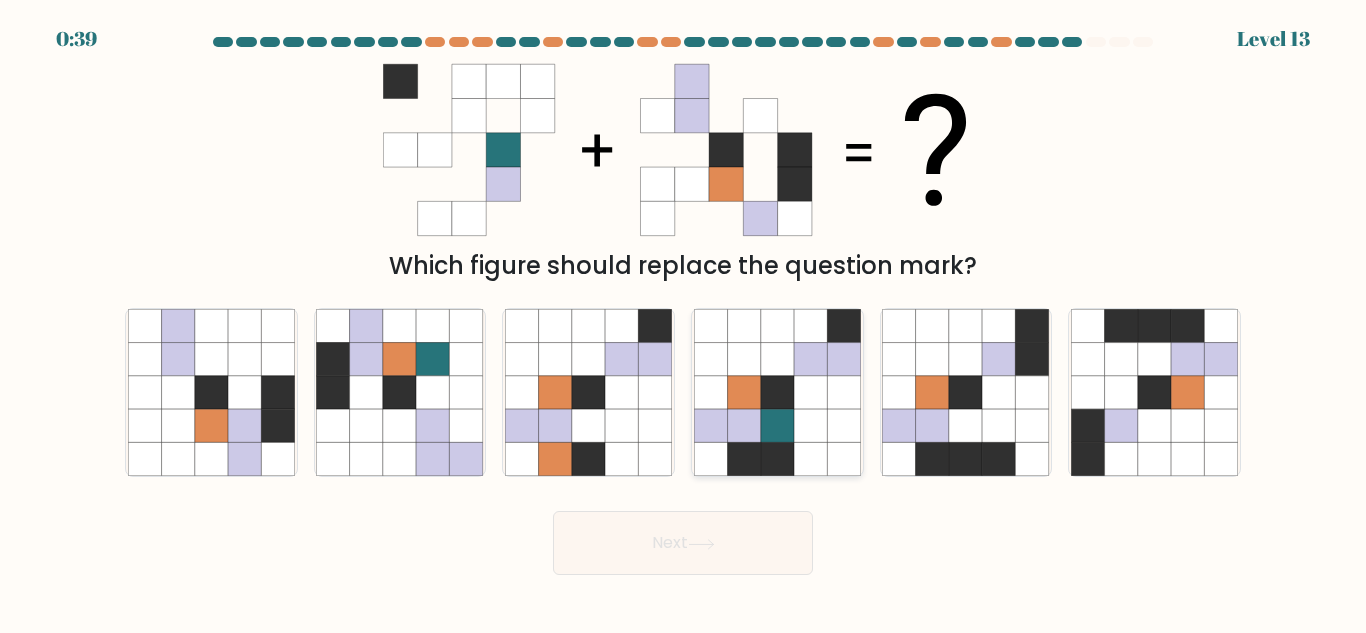 click 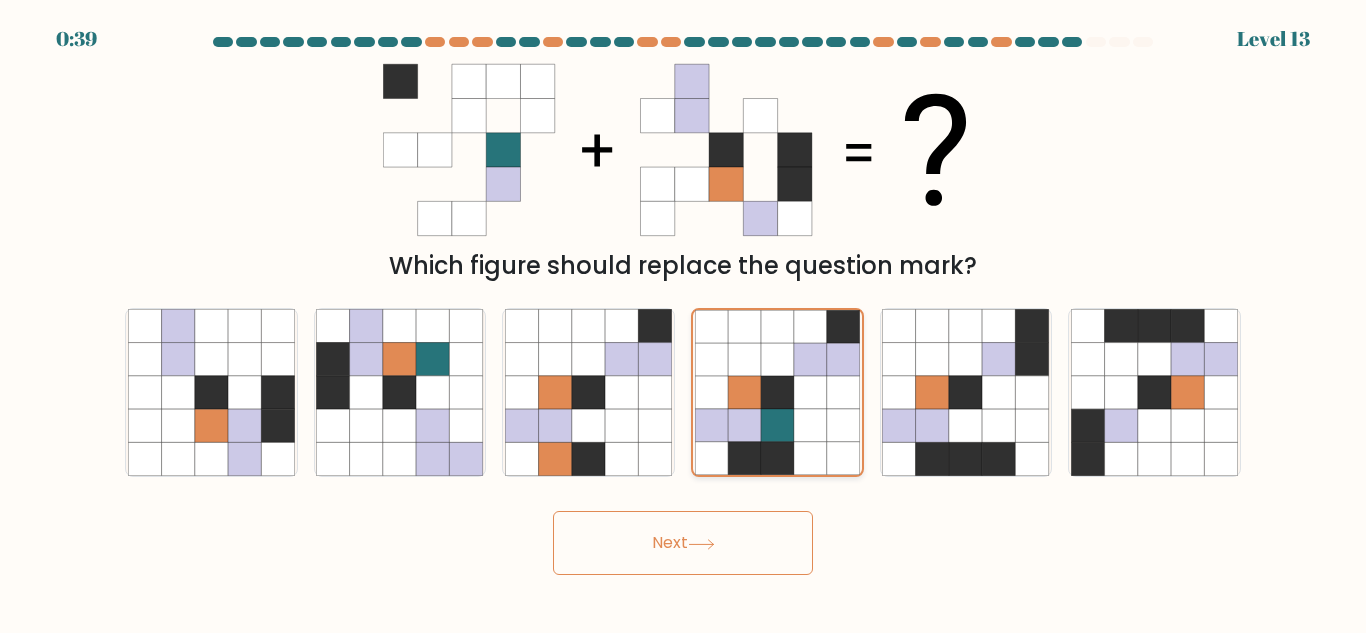 click 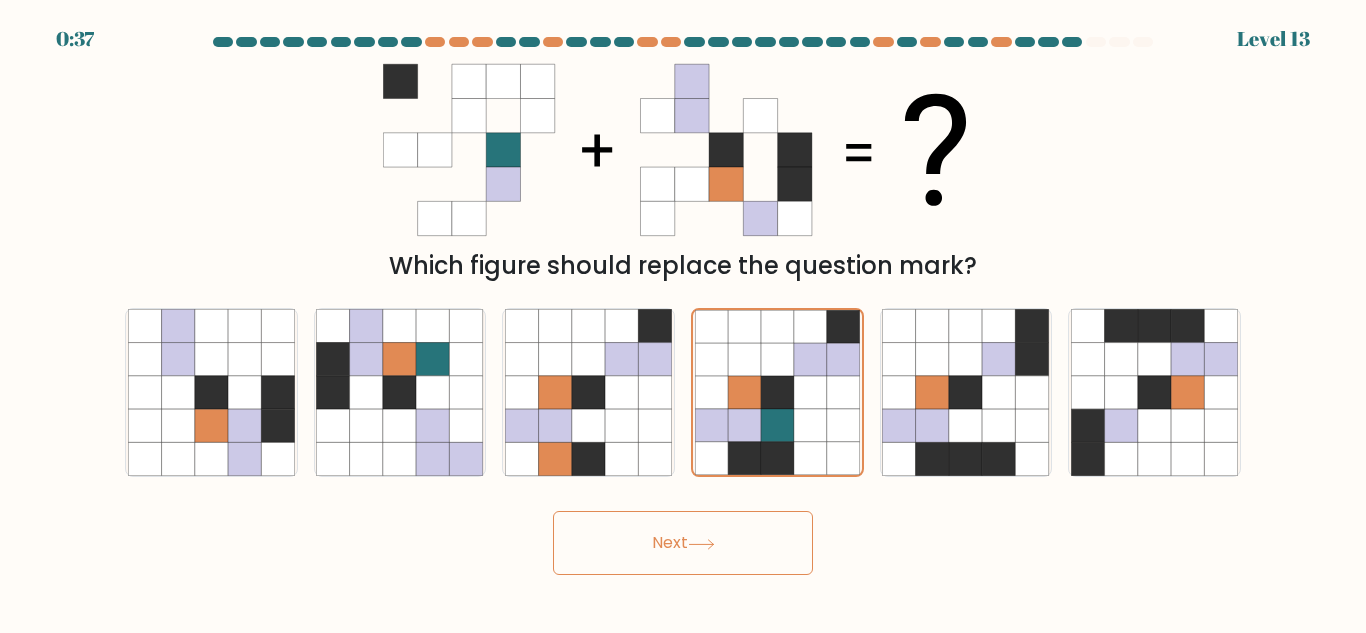 click on "Next" at bounding box center (683, 543) 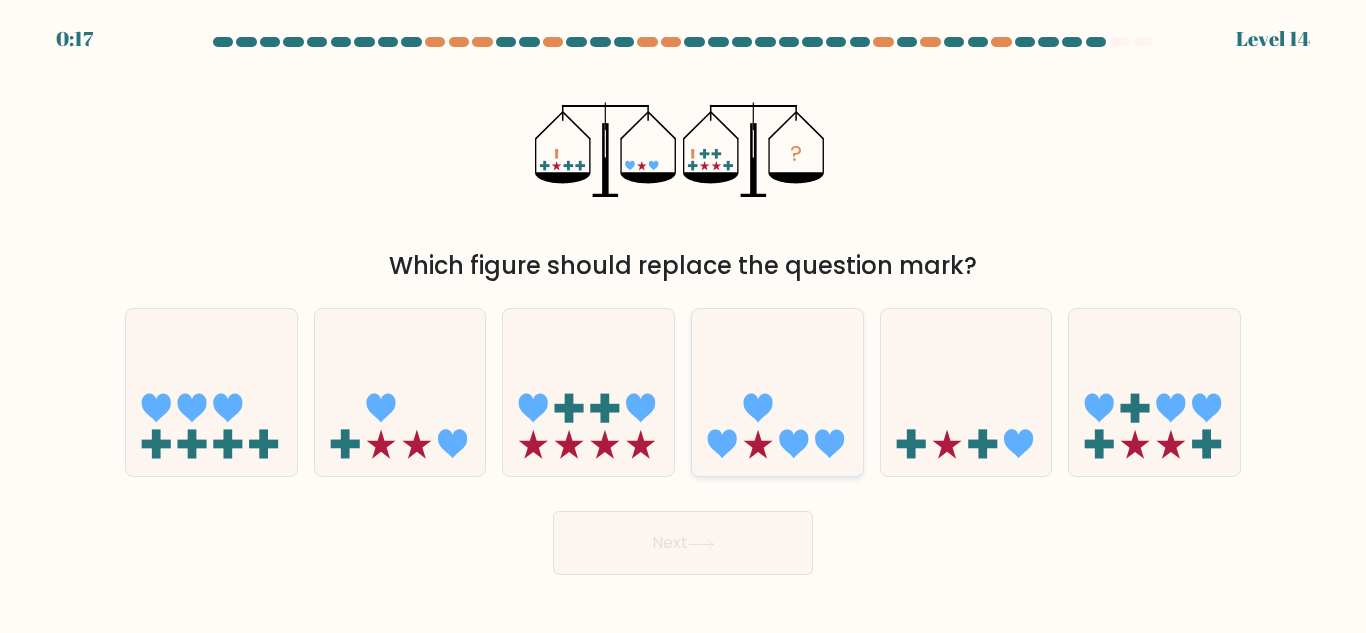 click 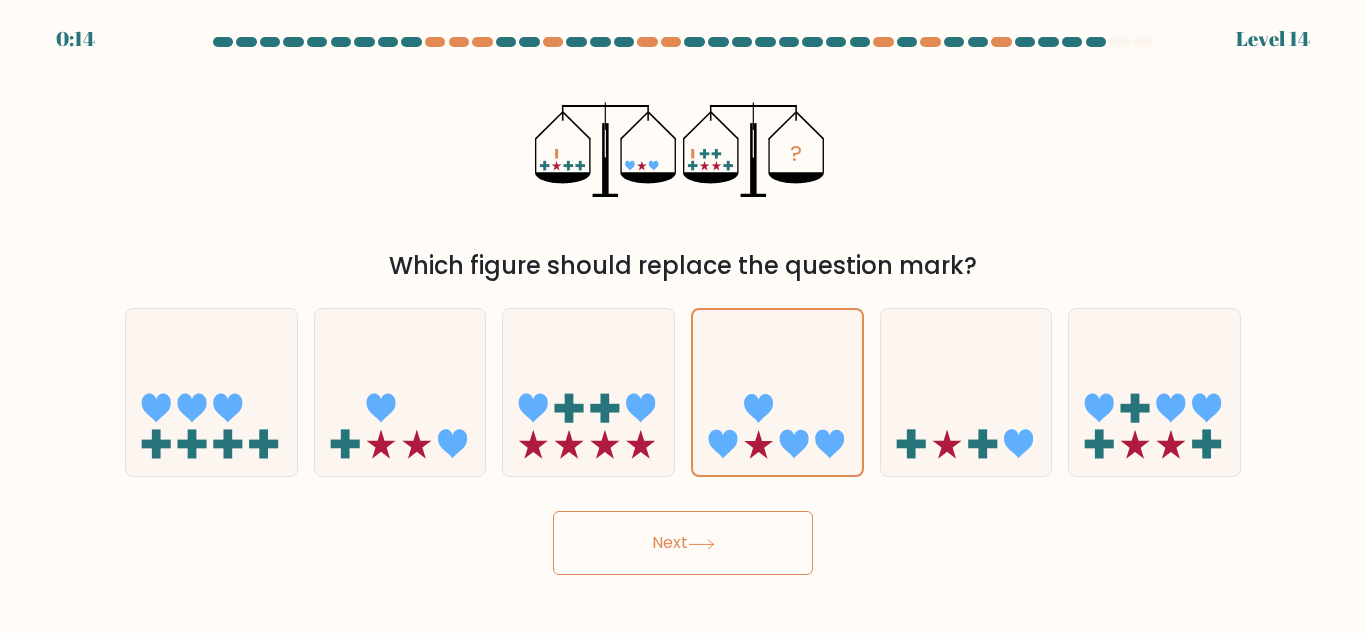click on "Next" at bounding box center (683, 543) 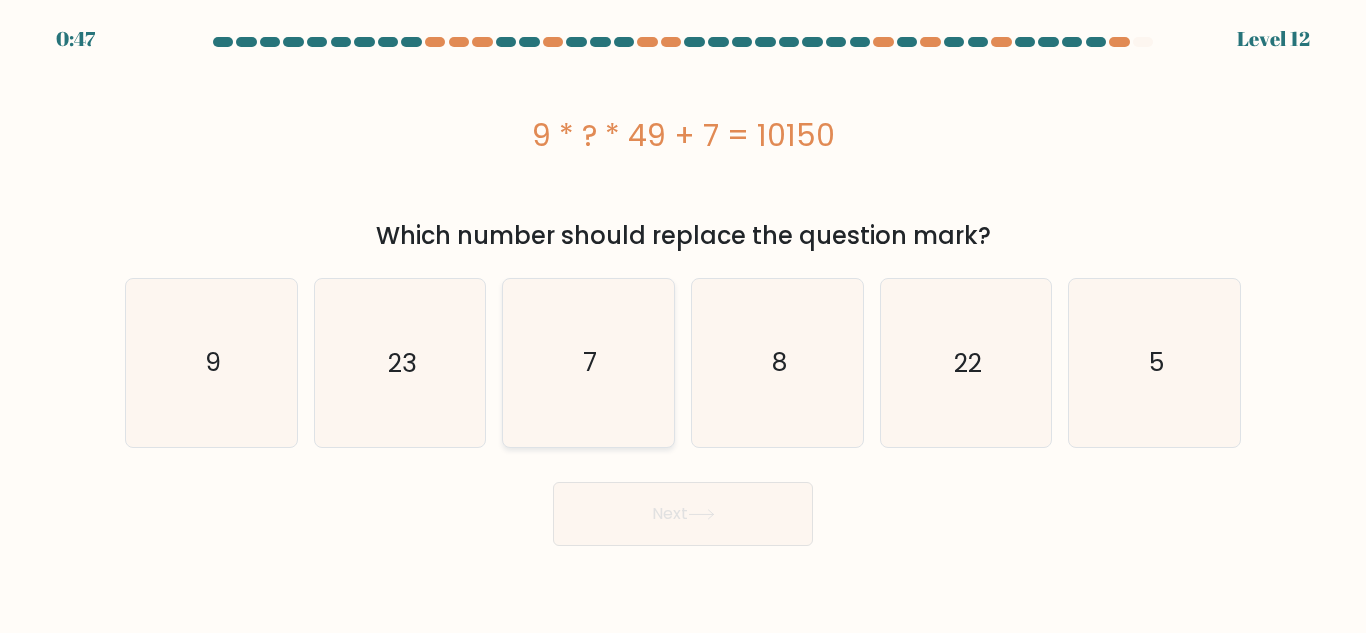 click on "7" 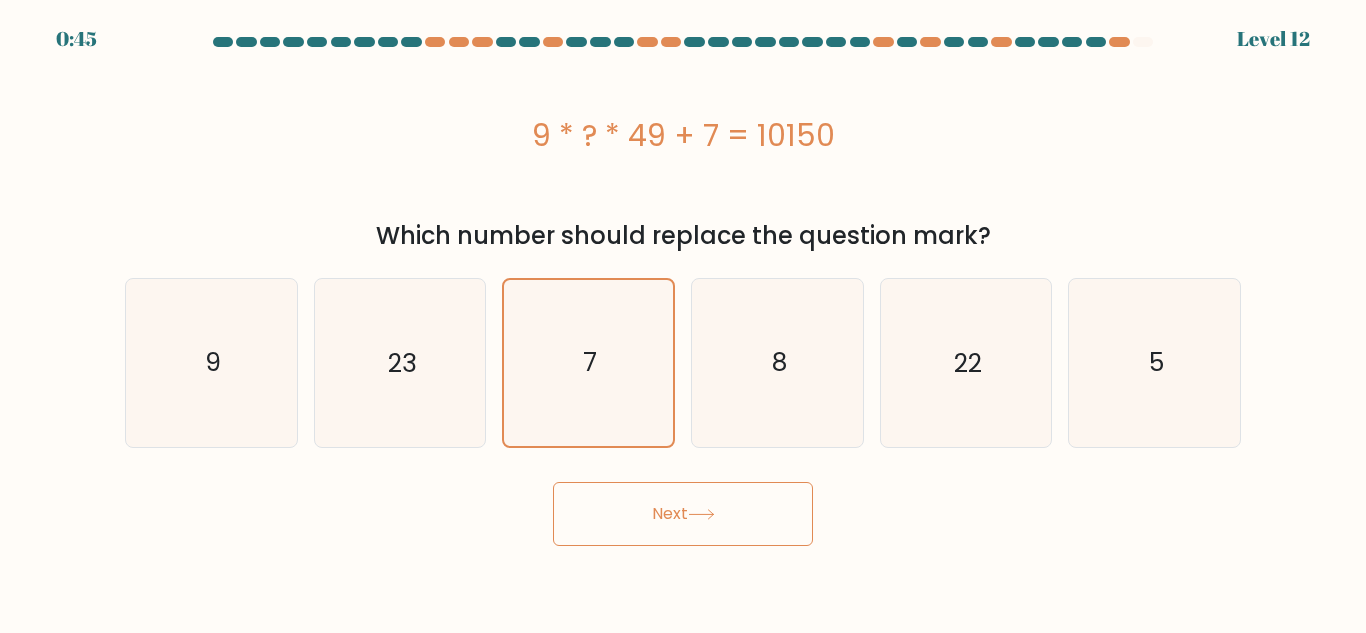 click on "Next" at bounding box center [683, 514] 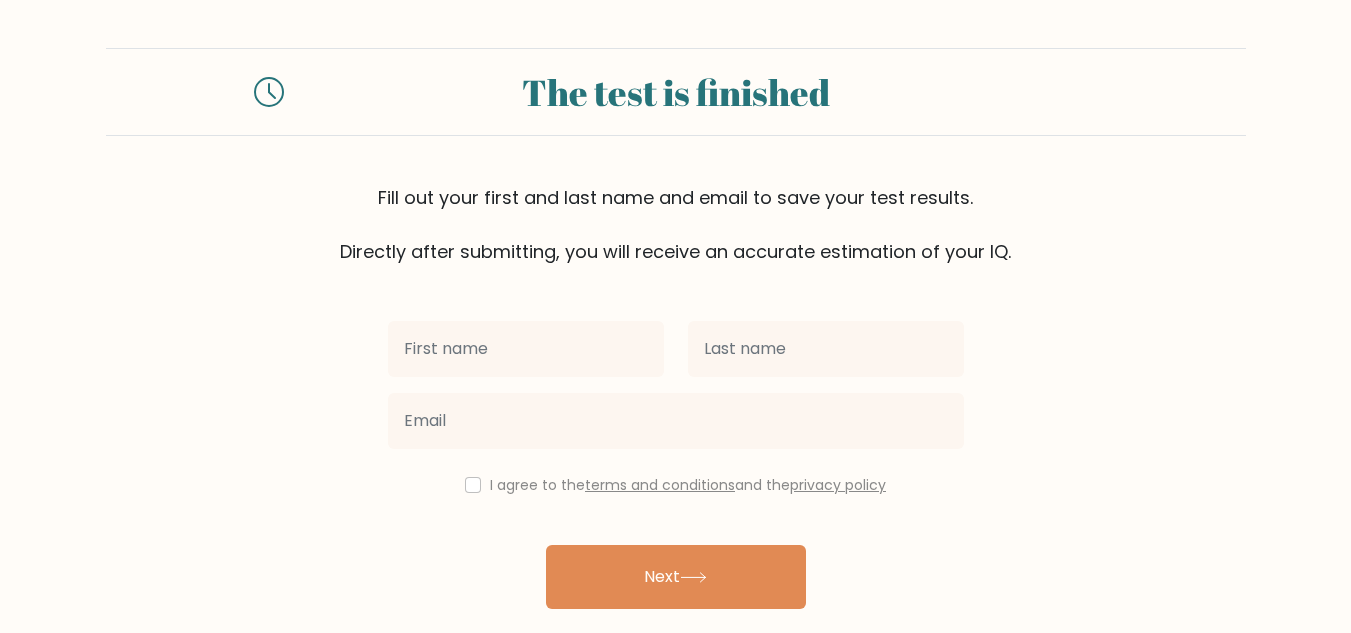 scroll, scrollTop: 0, scrollLeft: 0, axis: both 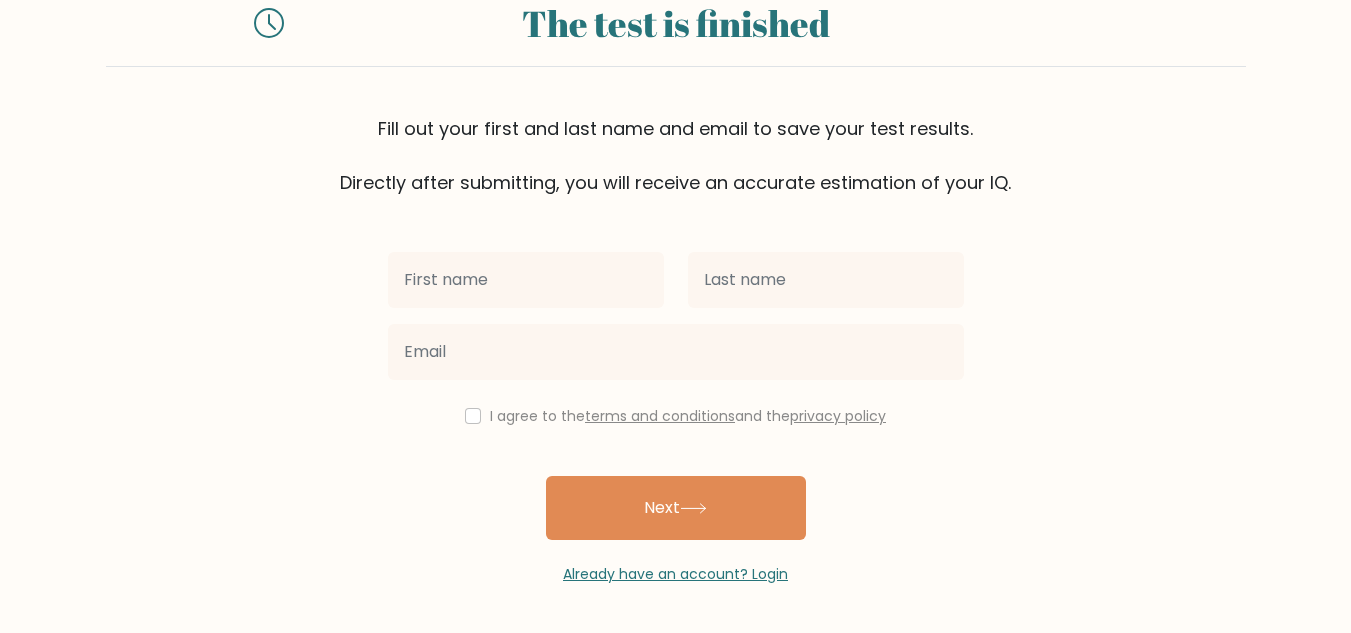 click at bounding box center [526, 280] 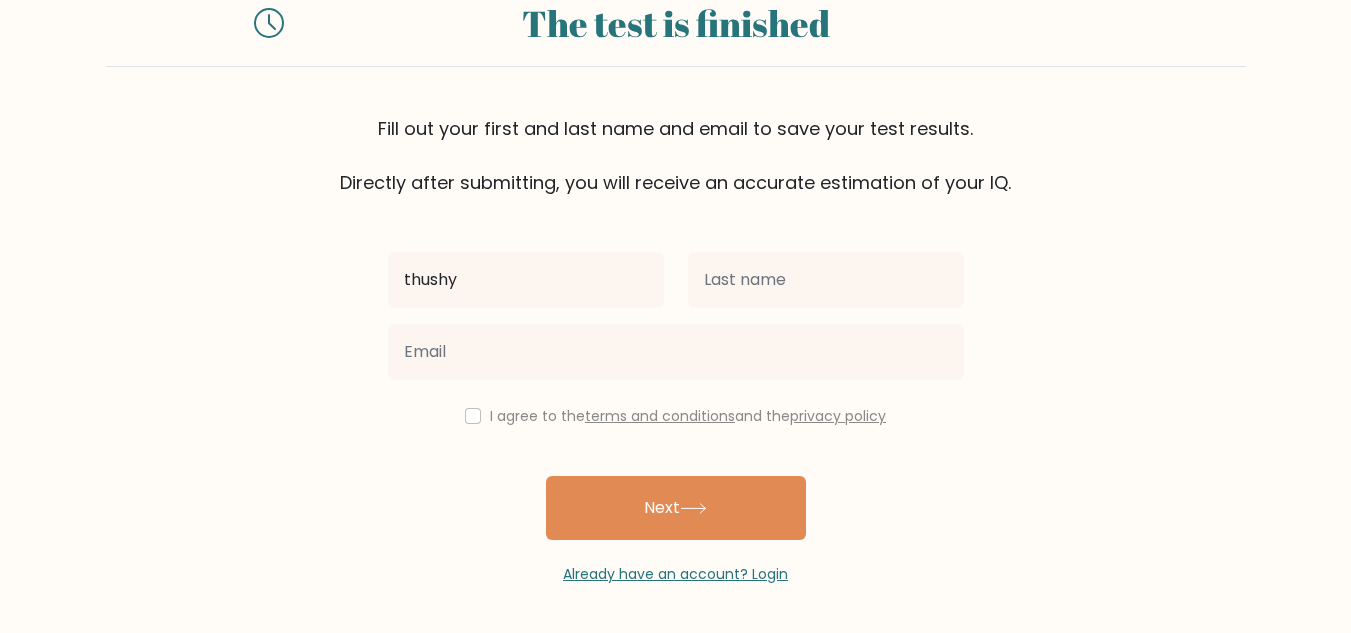 type on "thushy" 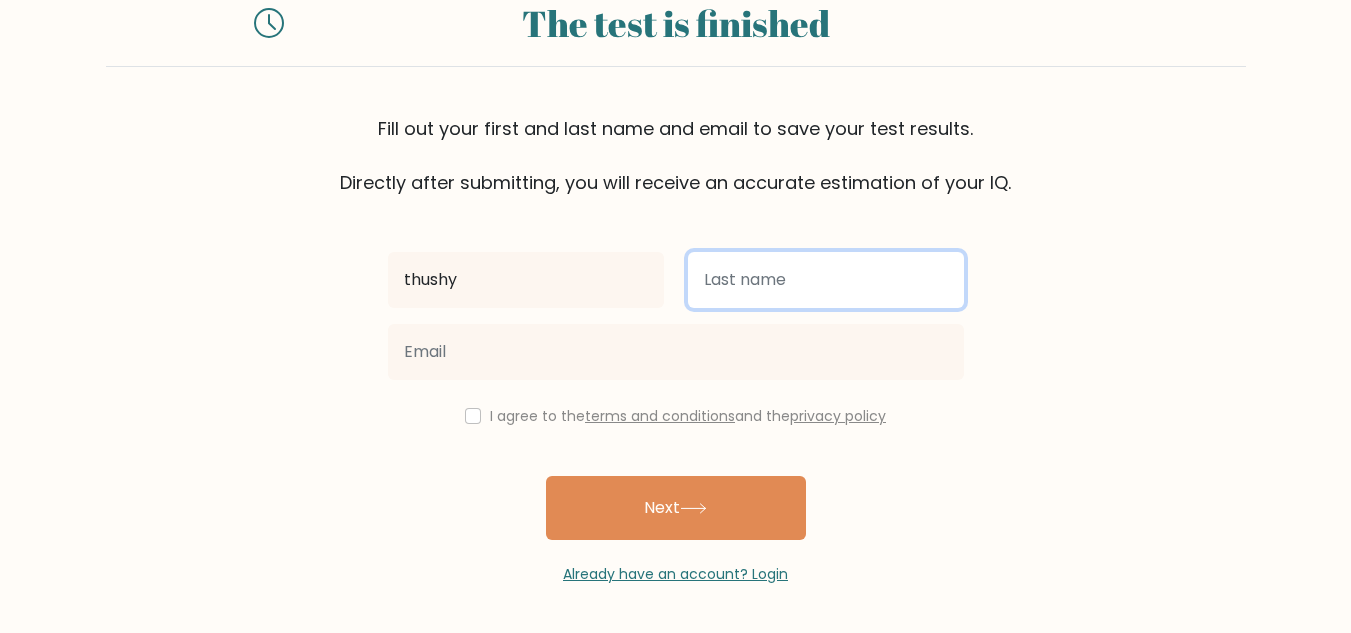 click at bounding box center (826, 280) 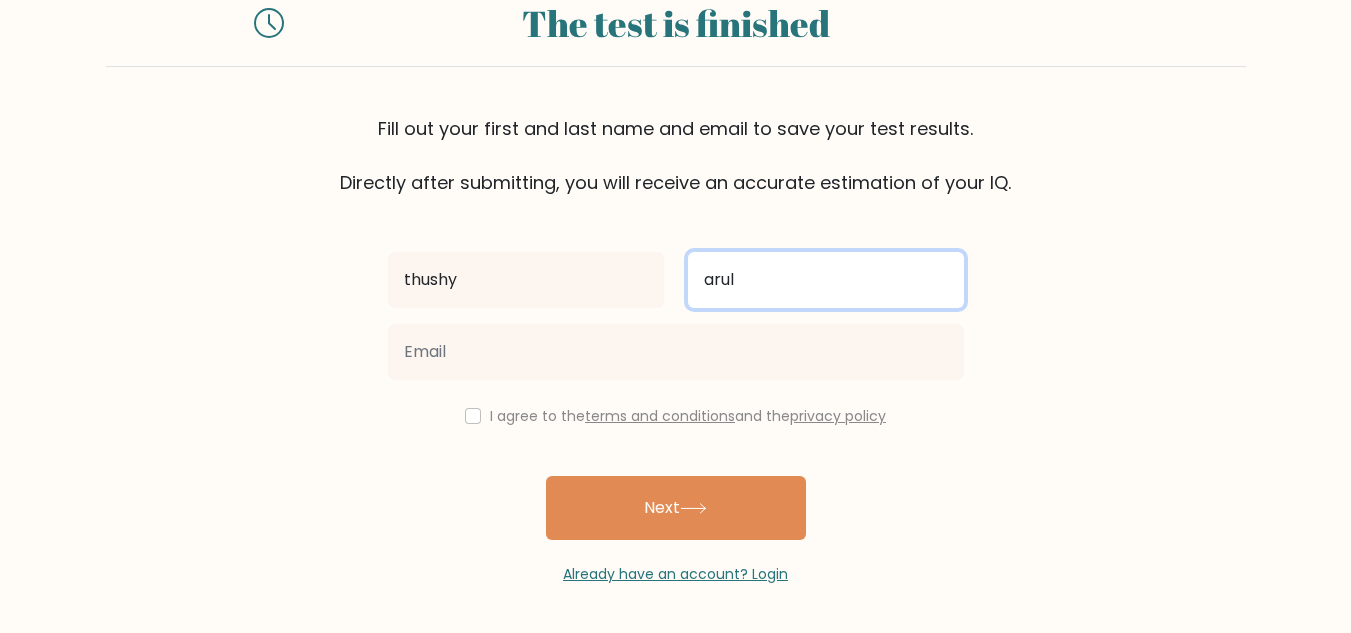 type on "arul" 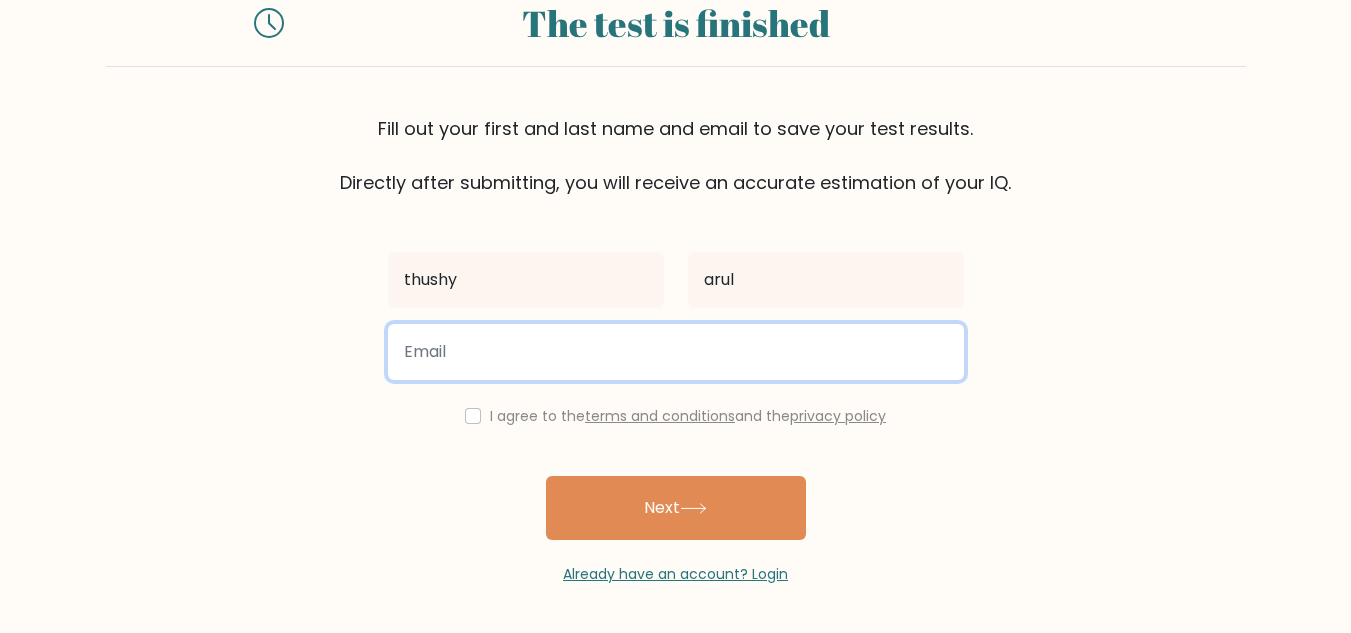 click at bounding box center [676, 352] 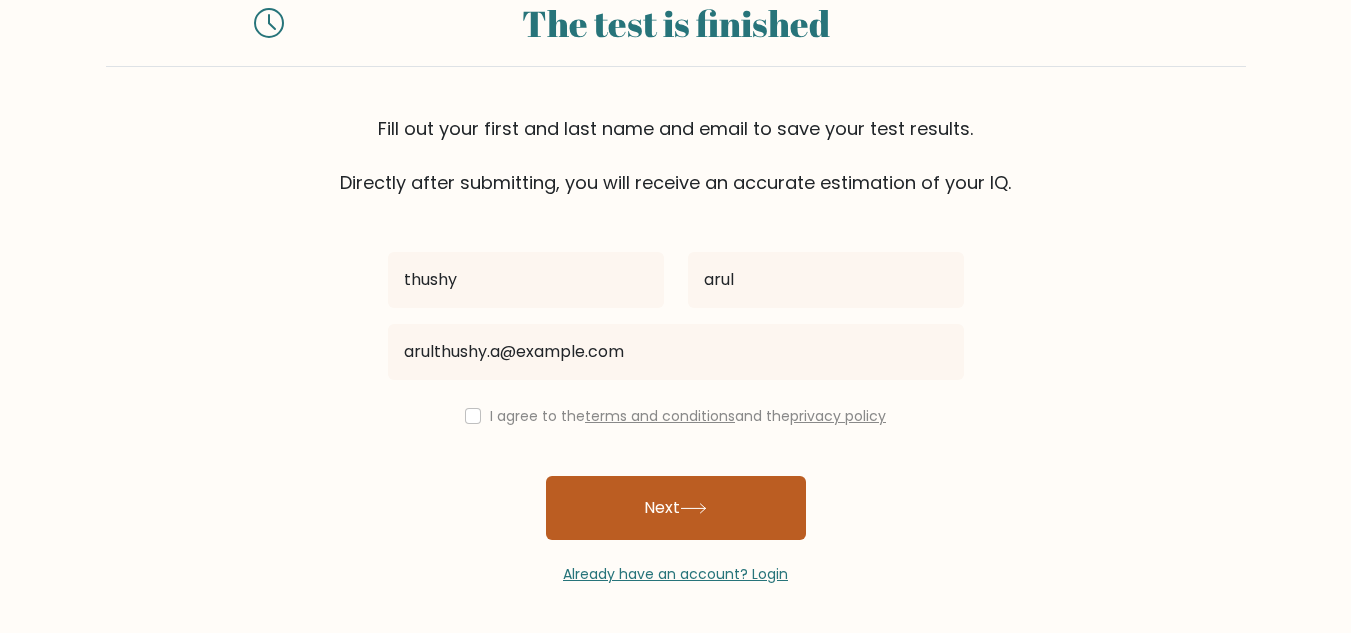 click on "Next" at bounding box center (676, 508) 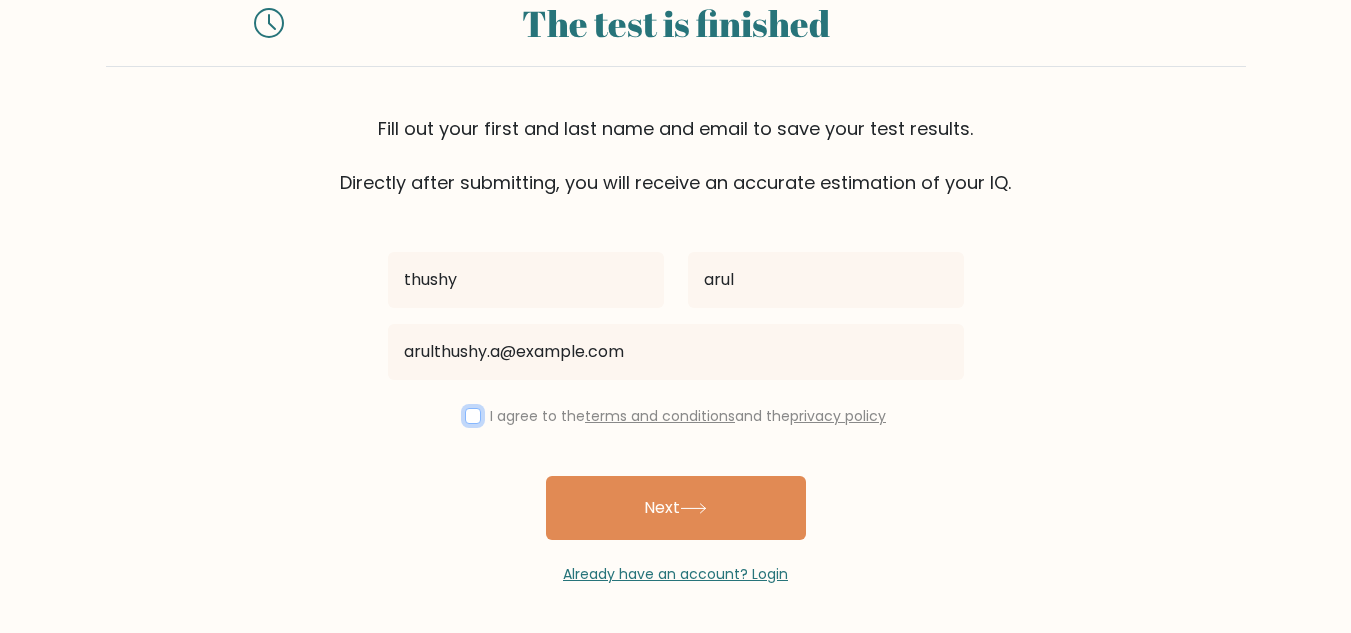 click at bounding box center [473, 416] 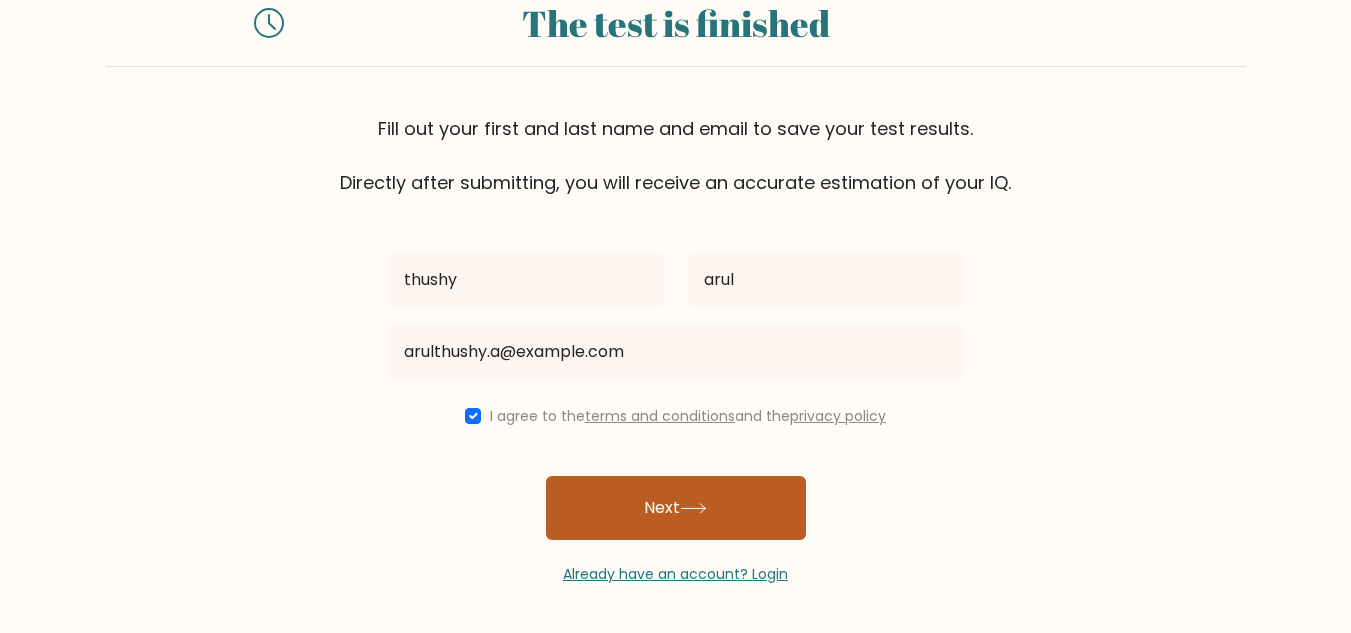 click on "Next" at bounding box center [676, 508] 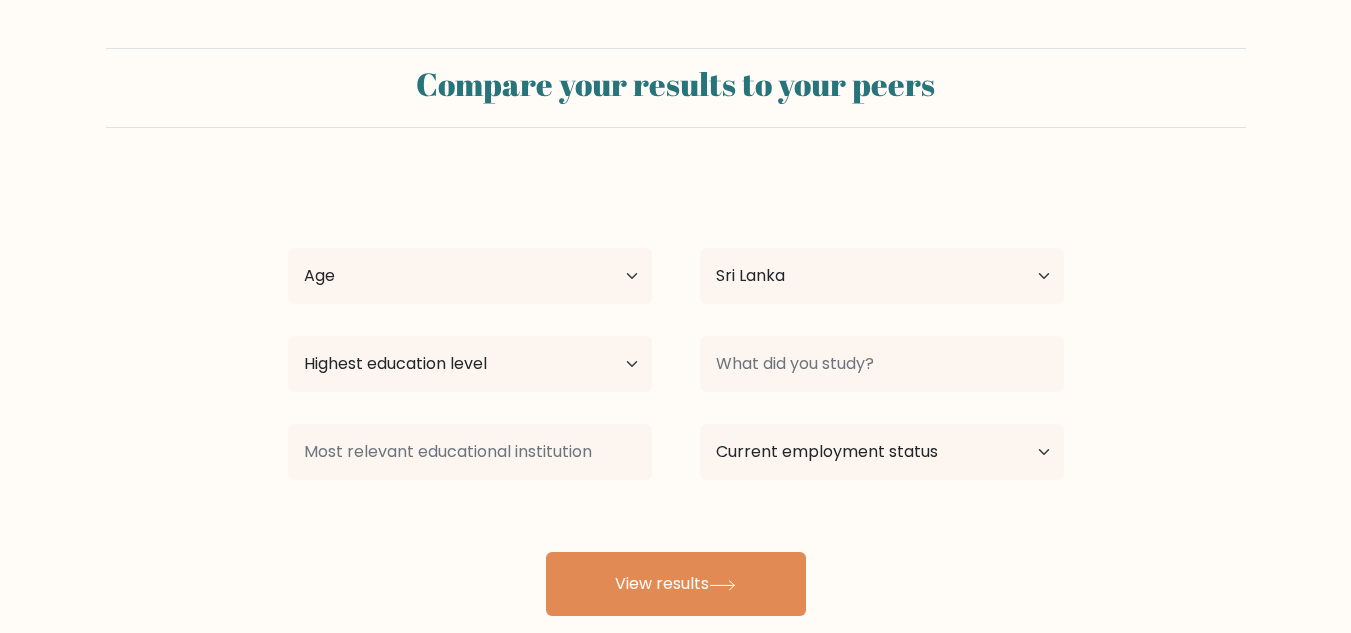 select on "LK" 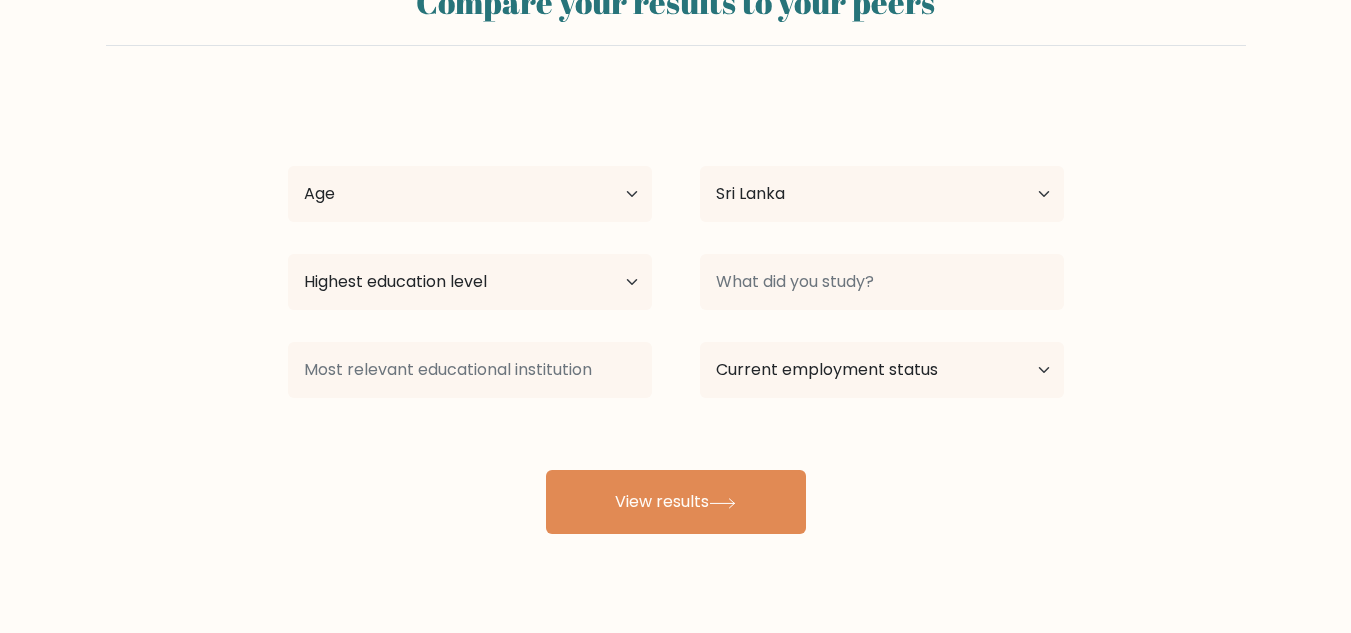 scroll, scrollTop: 119, scrollLeft: 0, axis: vertical 